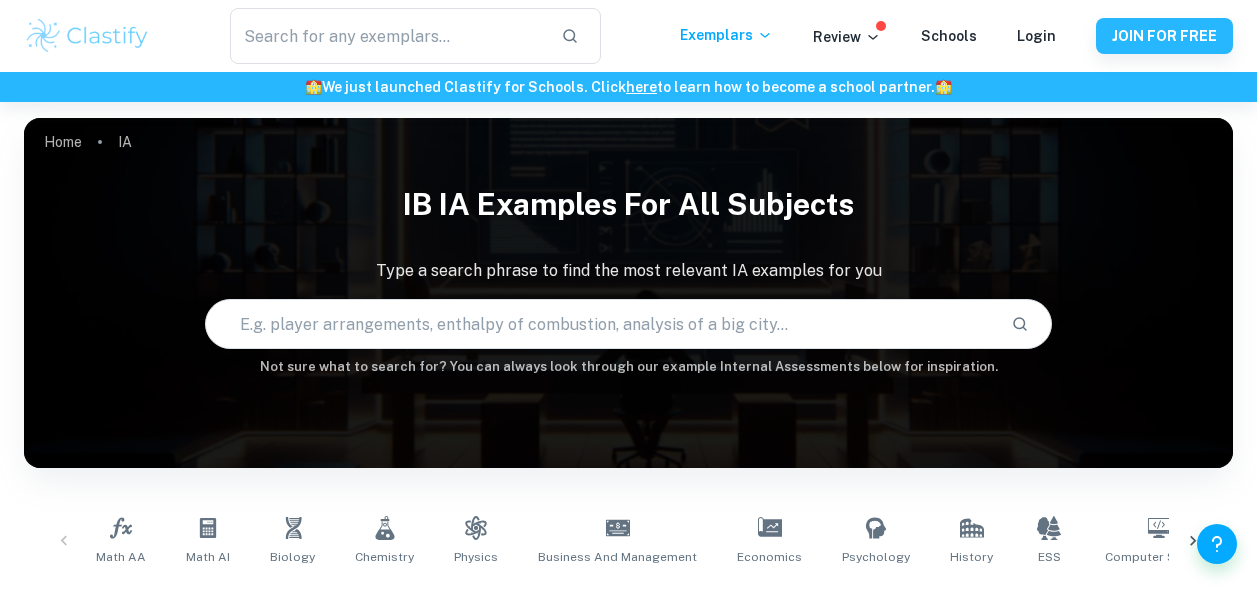 scroll, scrollTop: 0, scrollLeft: 0, axis: both 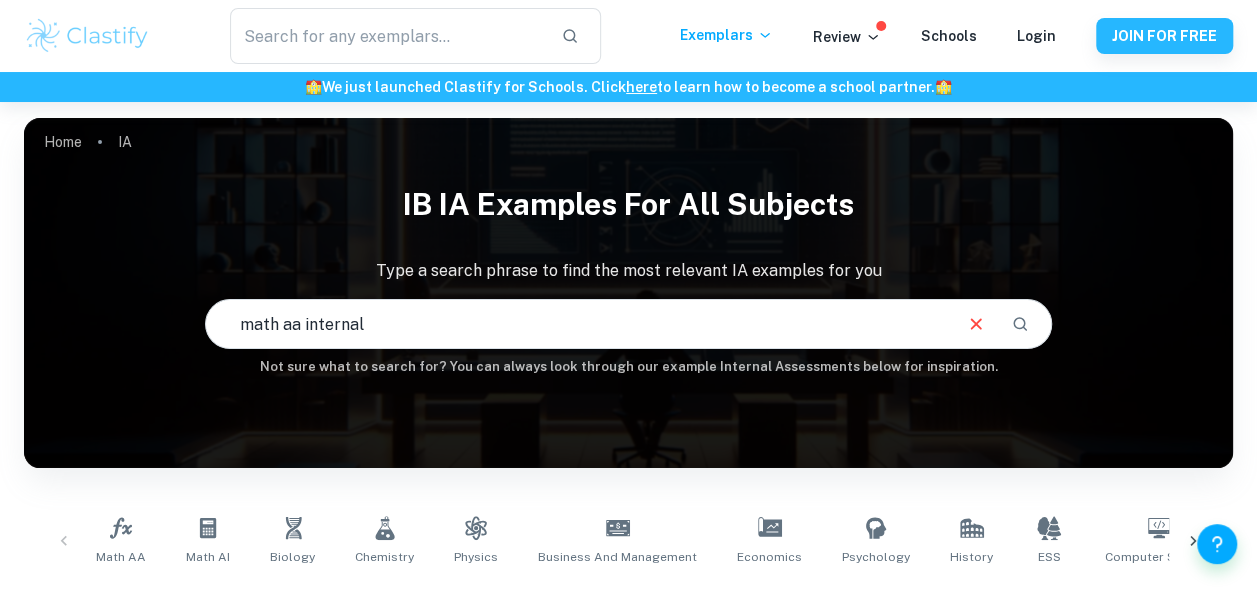 type on "math aa internal" 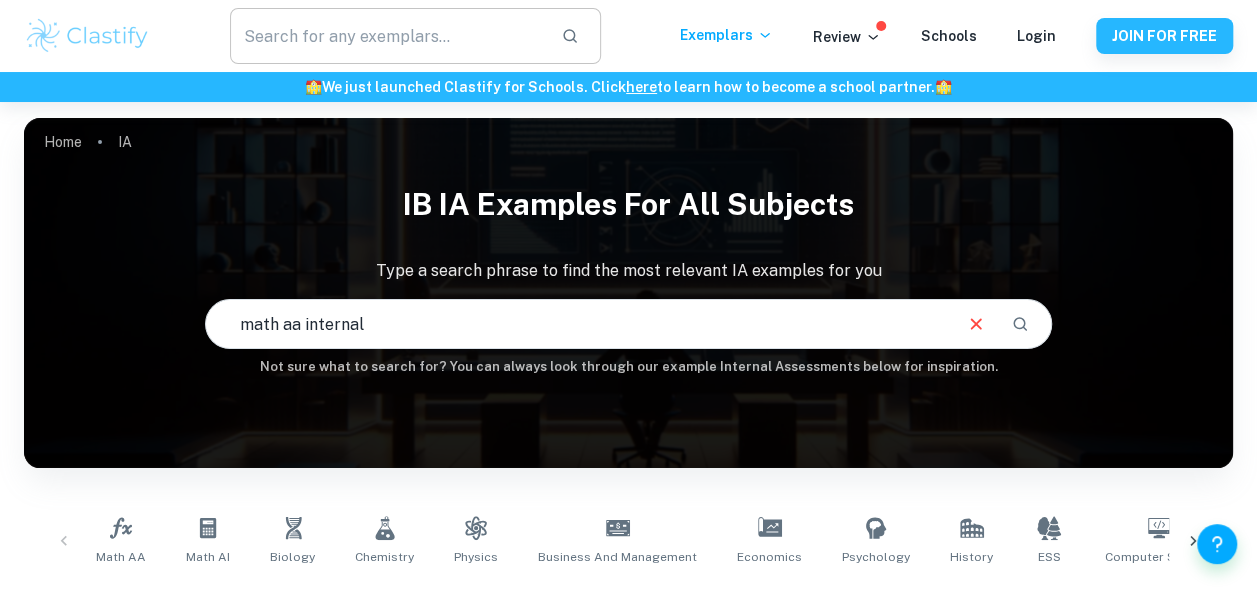 click at bounding box center [387, 36] 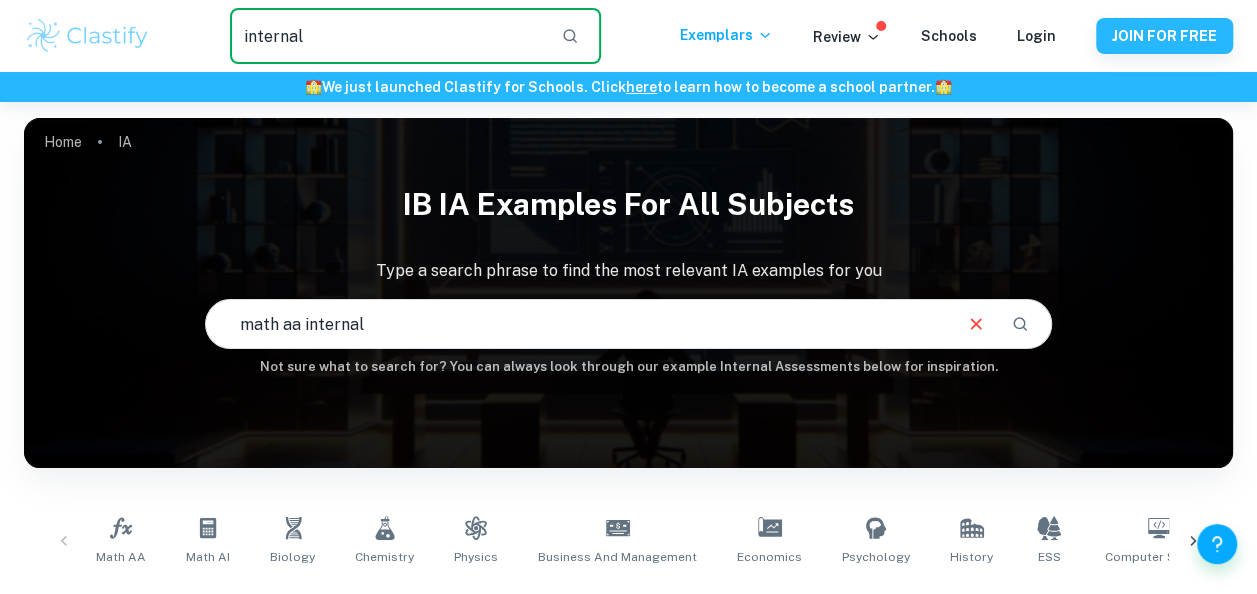 type on "internal" 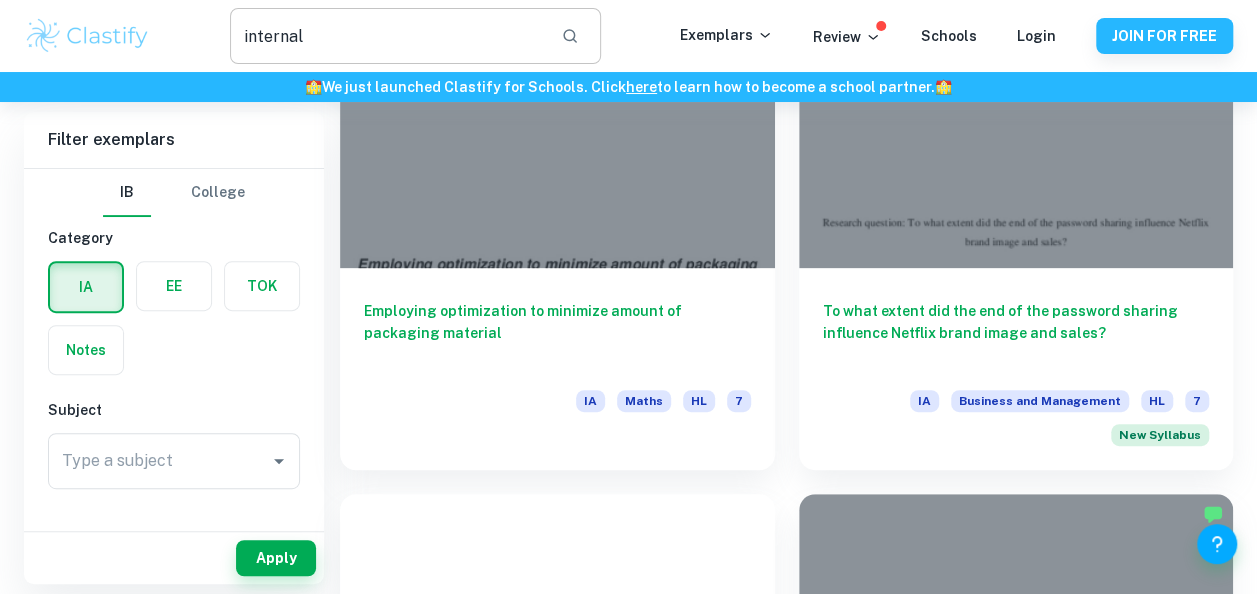 scroll, scrollTop: 280, scrollLeft: 0, axis: vertical 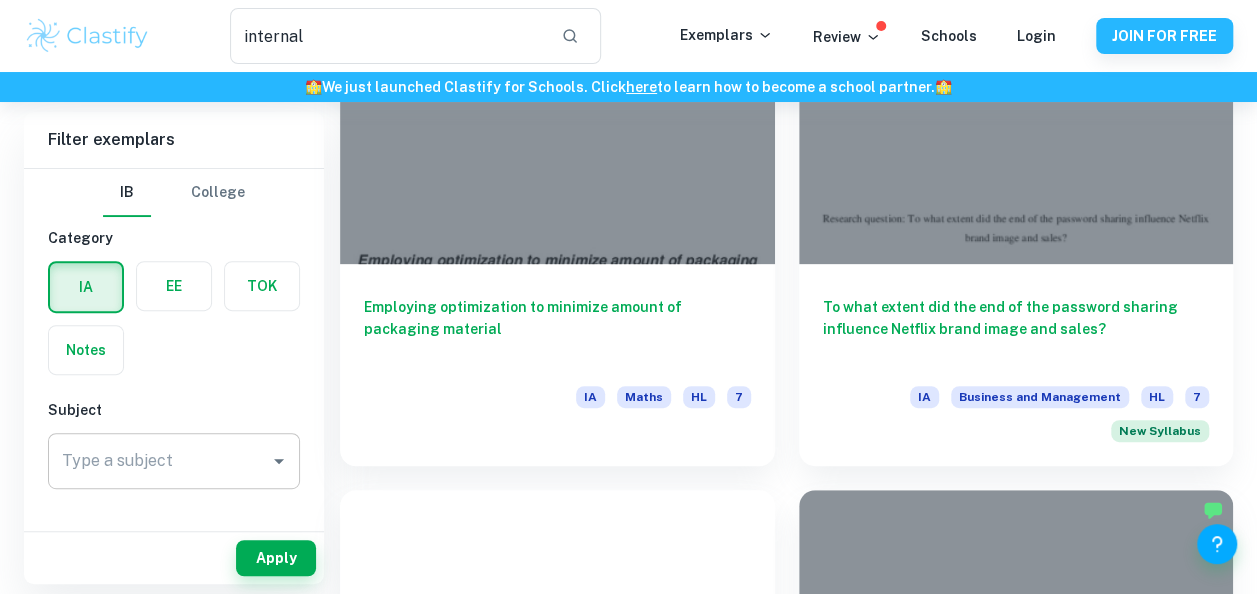 click on "Type a subject" at bounding box center (159, 461) 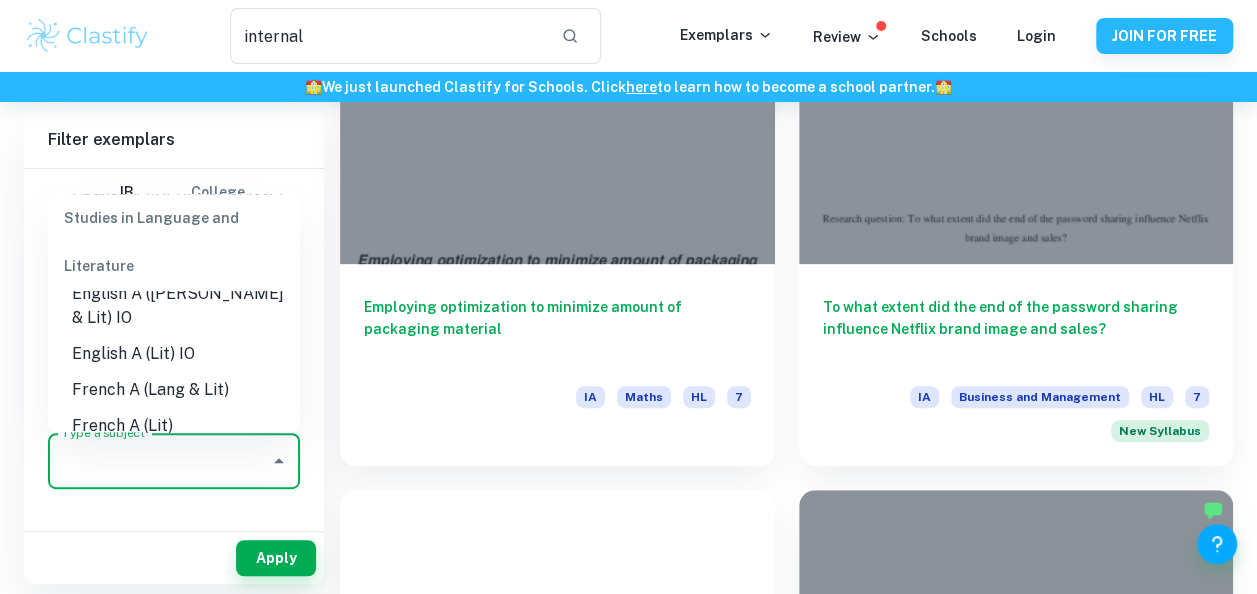 scroll, scrollTop: 368, scrollLeft: 0, axis: vertical 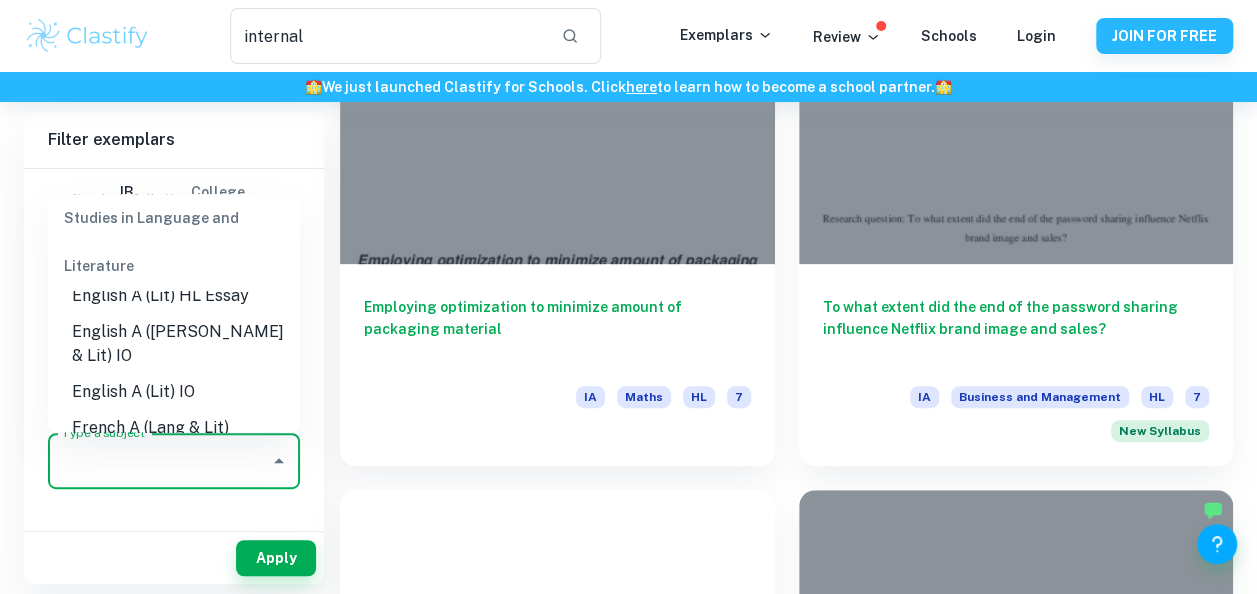 click on "English A ([PERSON_NAME] & Lit) IO" at bounding box center (174, 344) 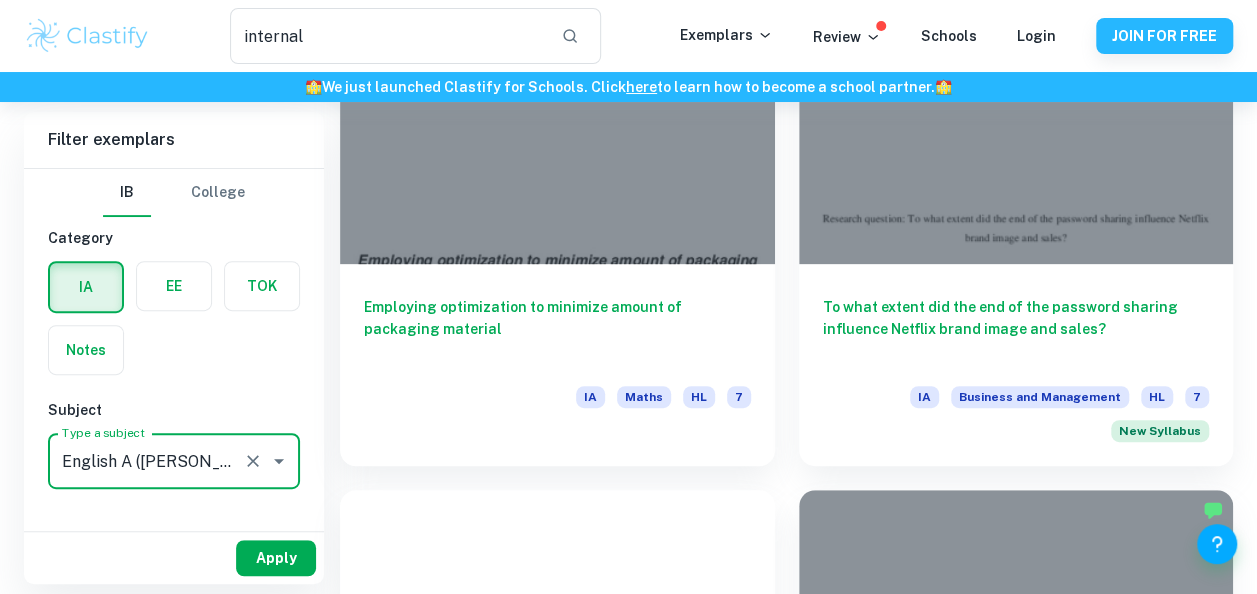 click on "Apply" at bounding box center (276, 558) 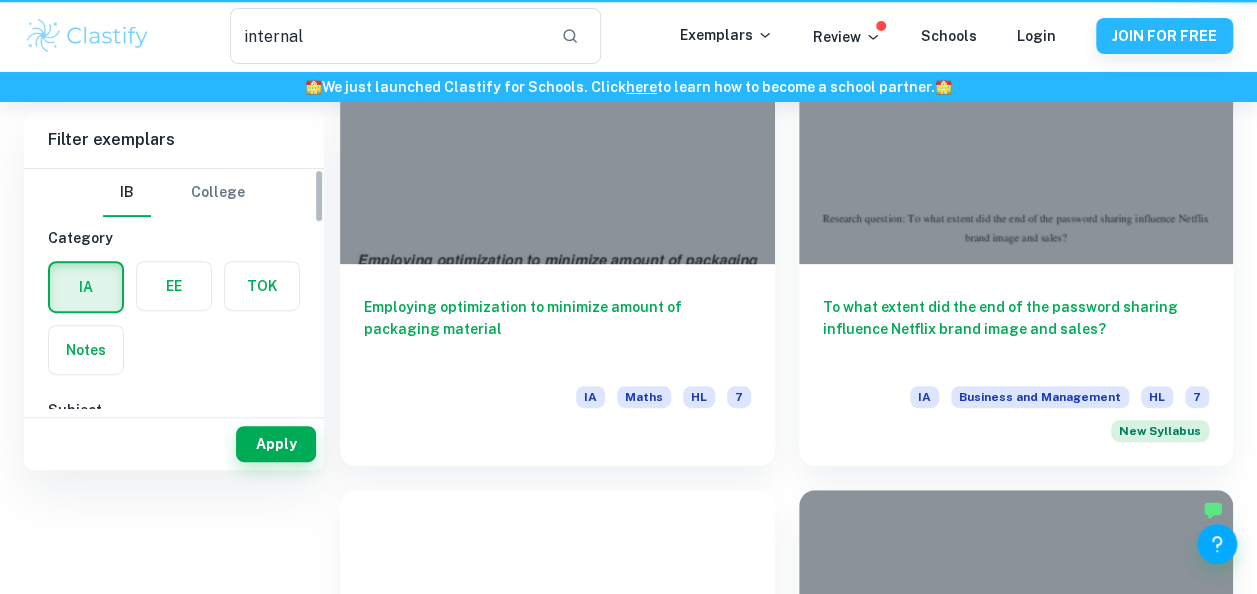 scroll, scrollTop: 0, scrollLeft: 0, axis: both 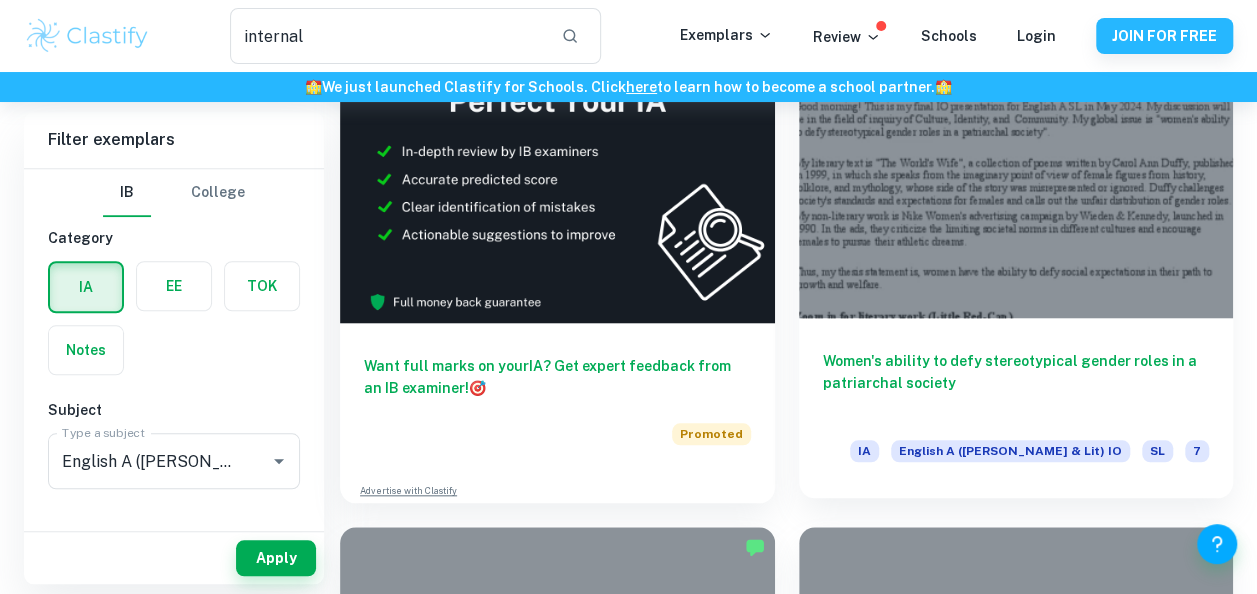 click on "Women's ability to defy stereotypical gender roles in a patriarchal society IA English A ([PERSON_NAME] & Lit) IO SL 7" at bounding box center [1016, 408] 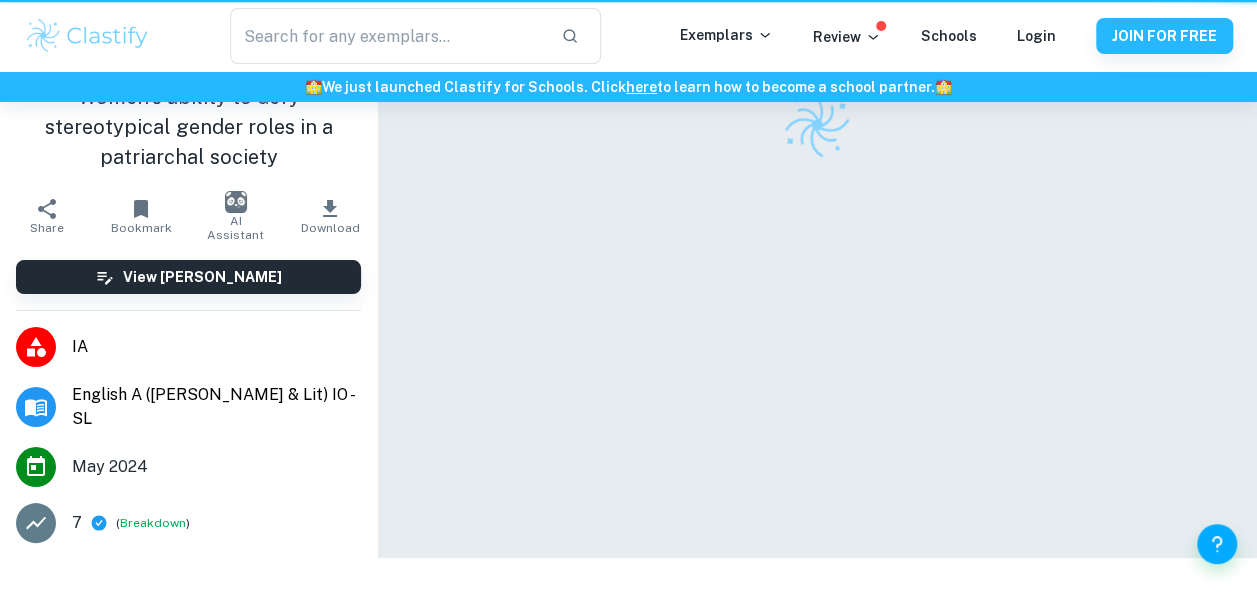 scroll, scrollTop: 0, scrollLeft: 0, axis: both 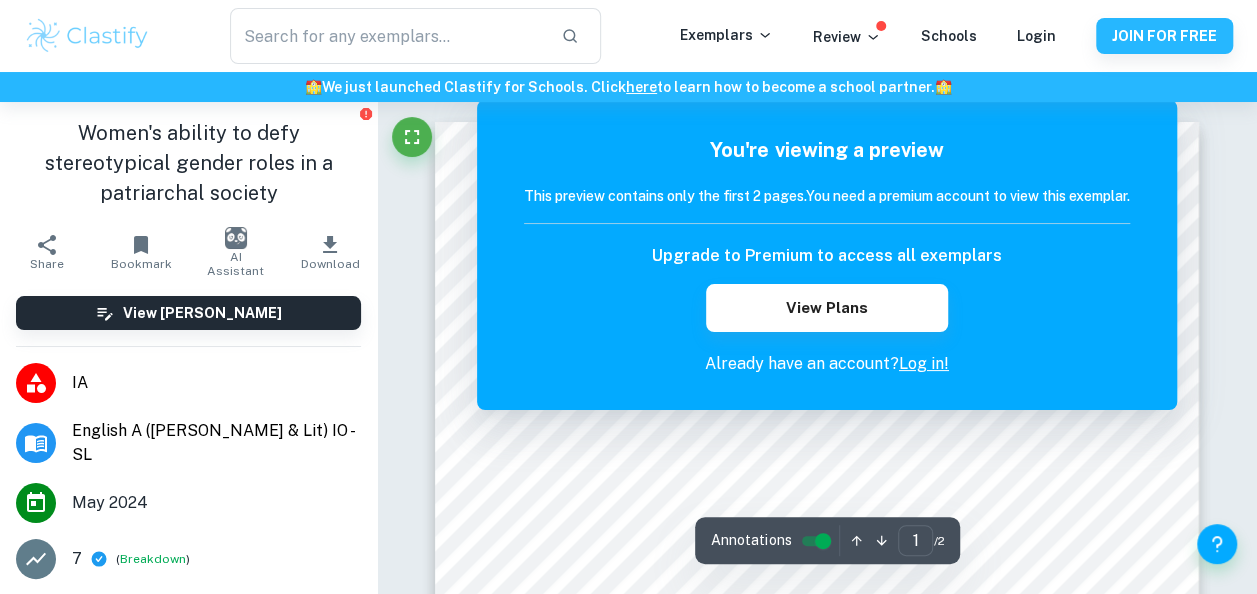 click on "You're viewing a preview This preview contains only the first 2 pages.  You need a premium account to view this exemplar. Upgrade to Premium to access all exemplars View Plans   Already have an account?  Log in!" at bounding box center (827, 255) 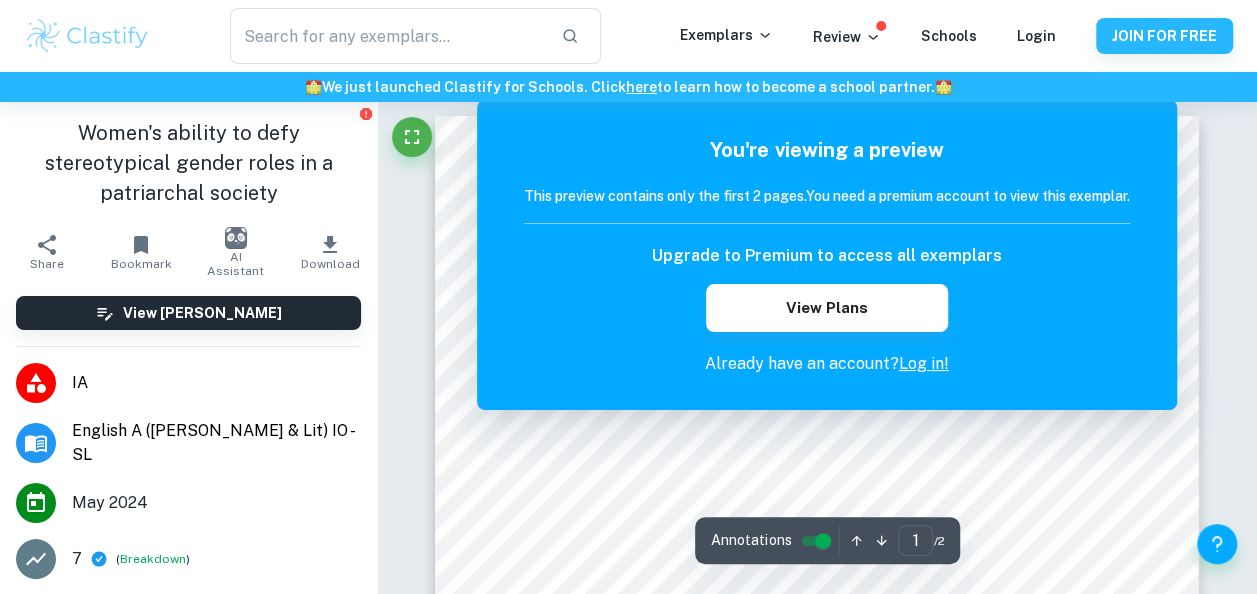 scroll, scrollTop: 0, scrollLeft: 0, axis: both 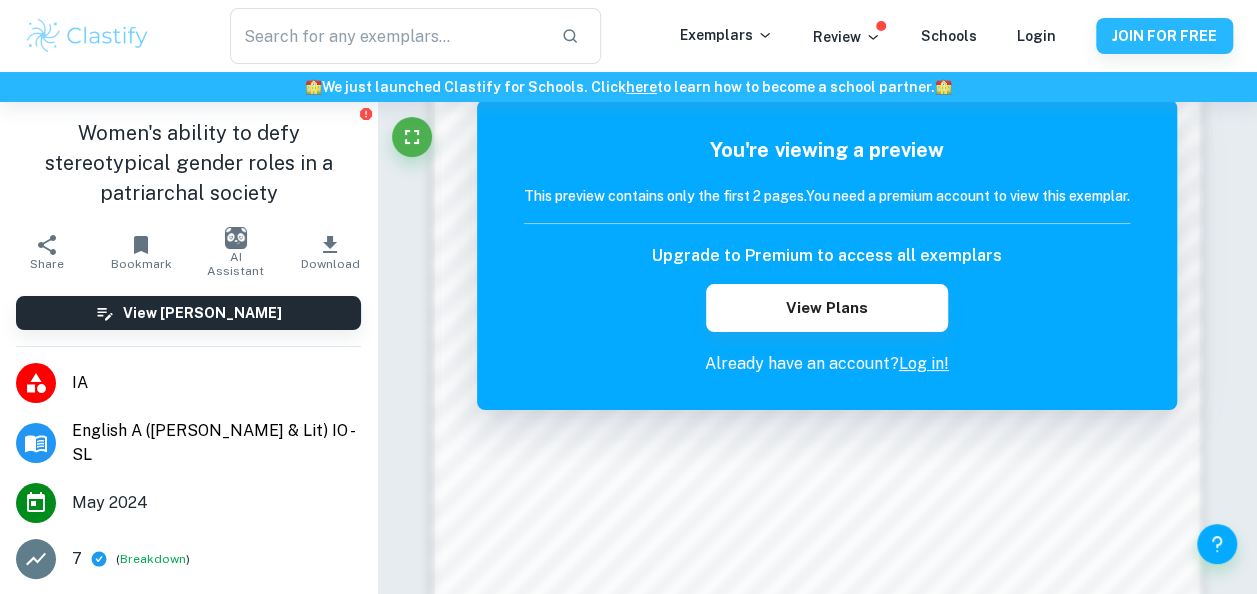 type on "internal" 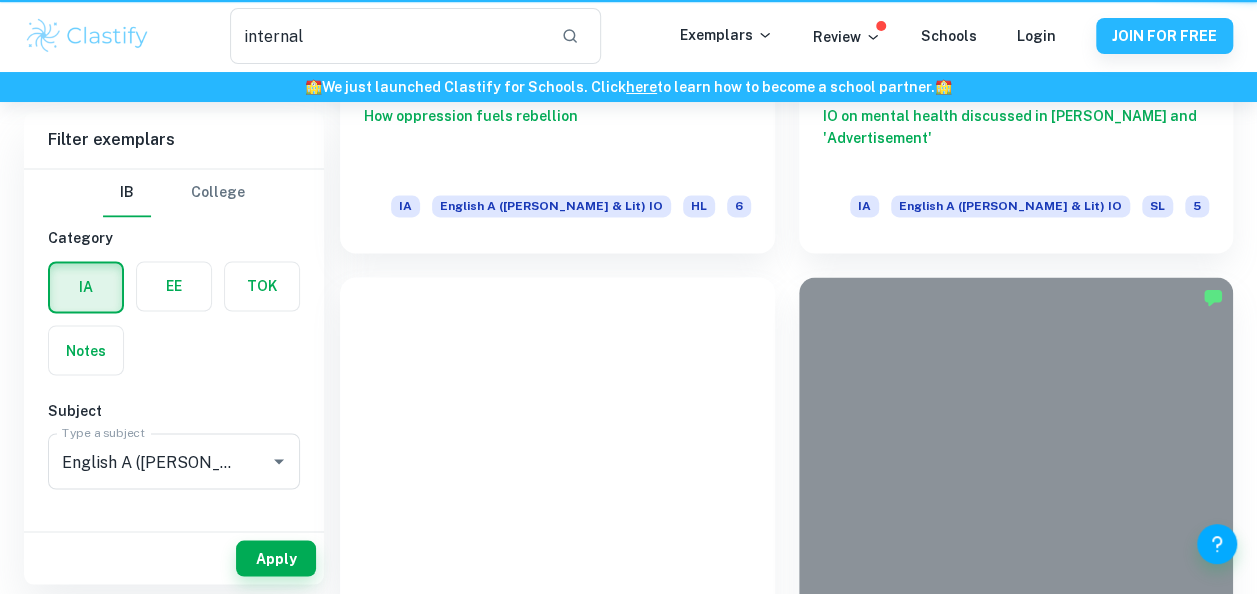 scroll, scrollTop: 751, scrollLeft: 0, axis: vertical 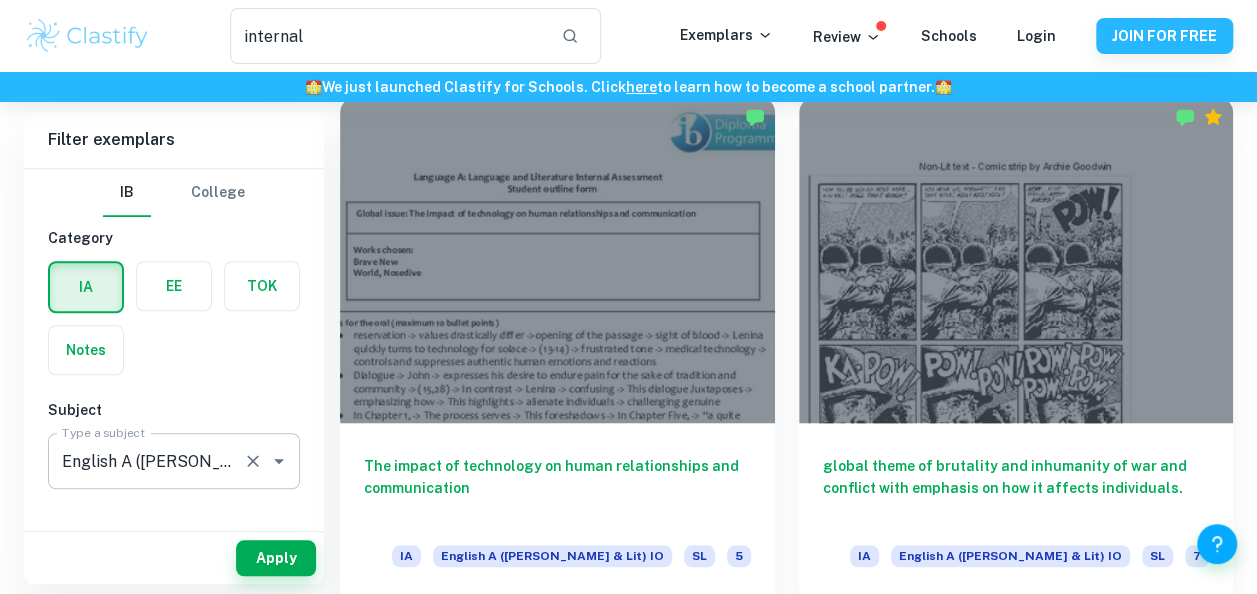click on "English A (Lang & Lit) IO Type a subject" at bounding box center (174, 461) 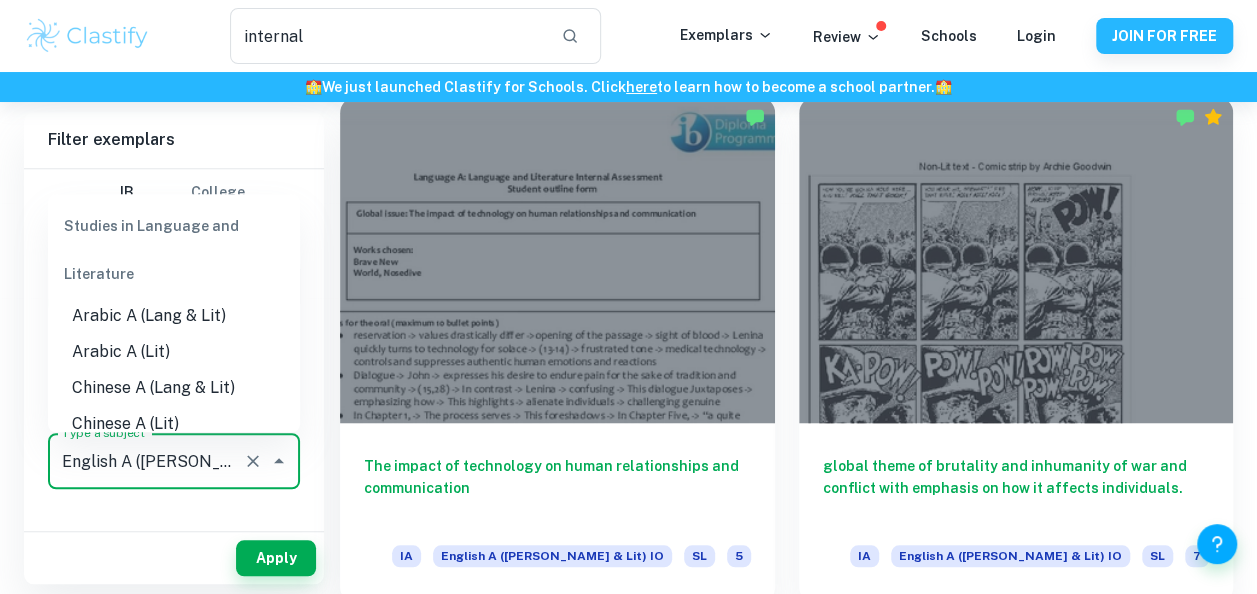 scroll, scrollTop: 0, scrollLeft: 10, axis: horizontal 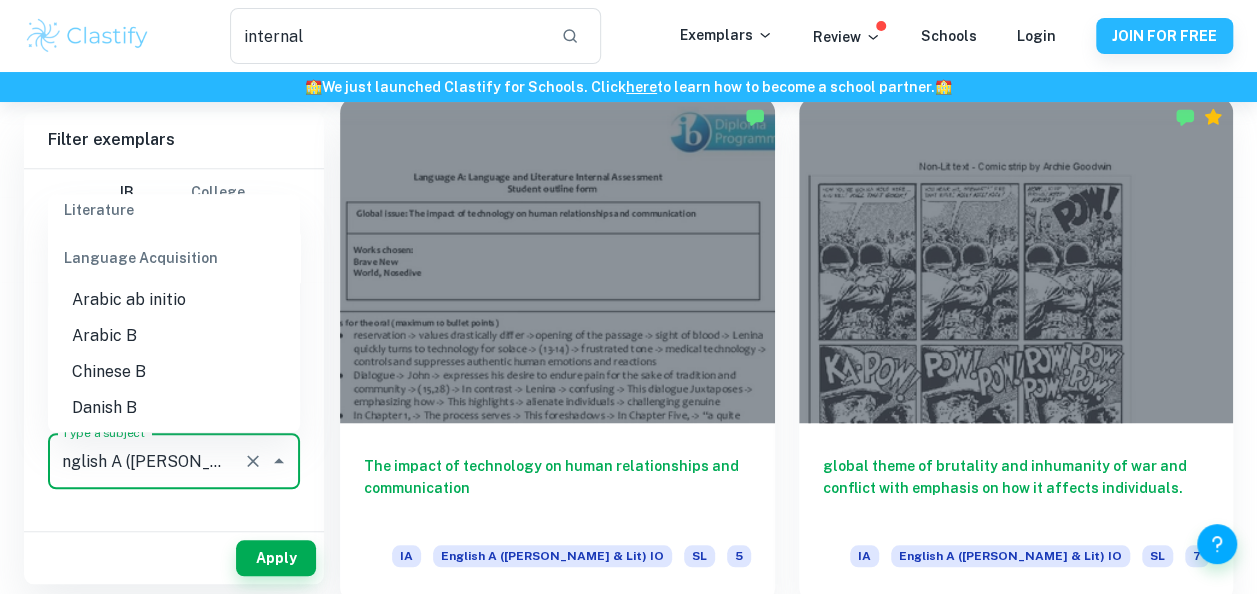 click on "Arabic ab initio" at bounding box center [174, 300] 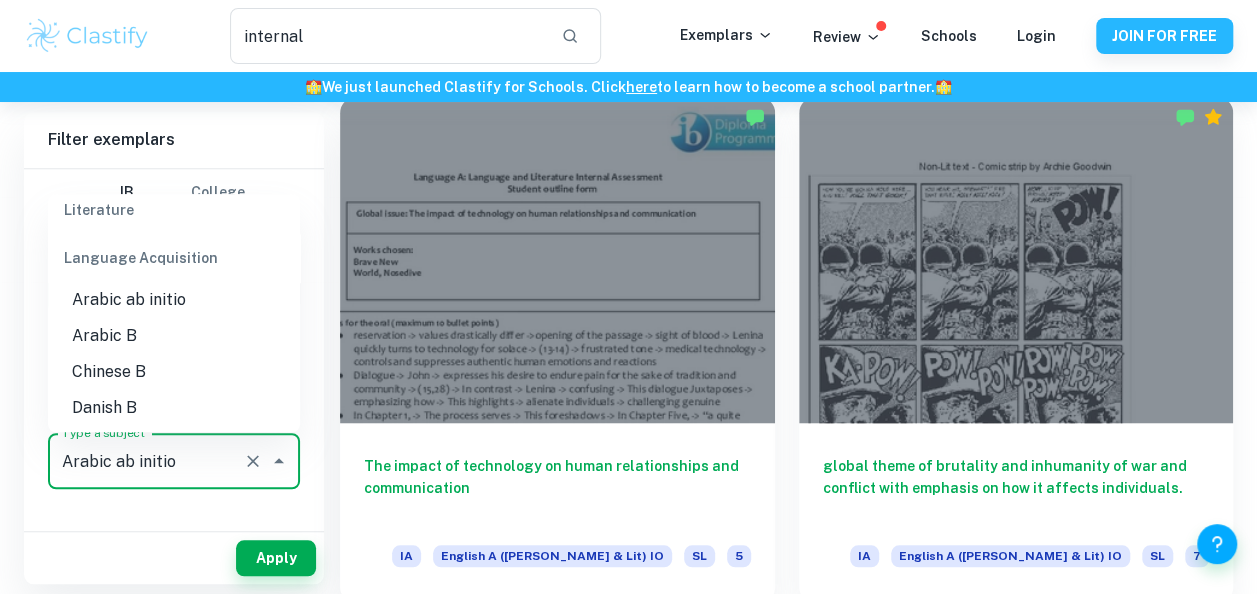 scroll, scrollTop: 0, scrollLeft: 0, axis: both 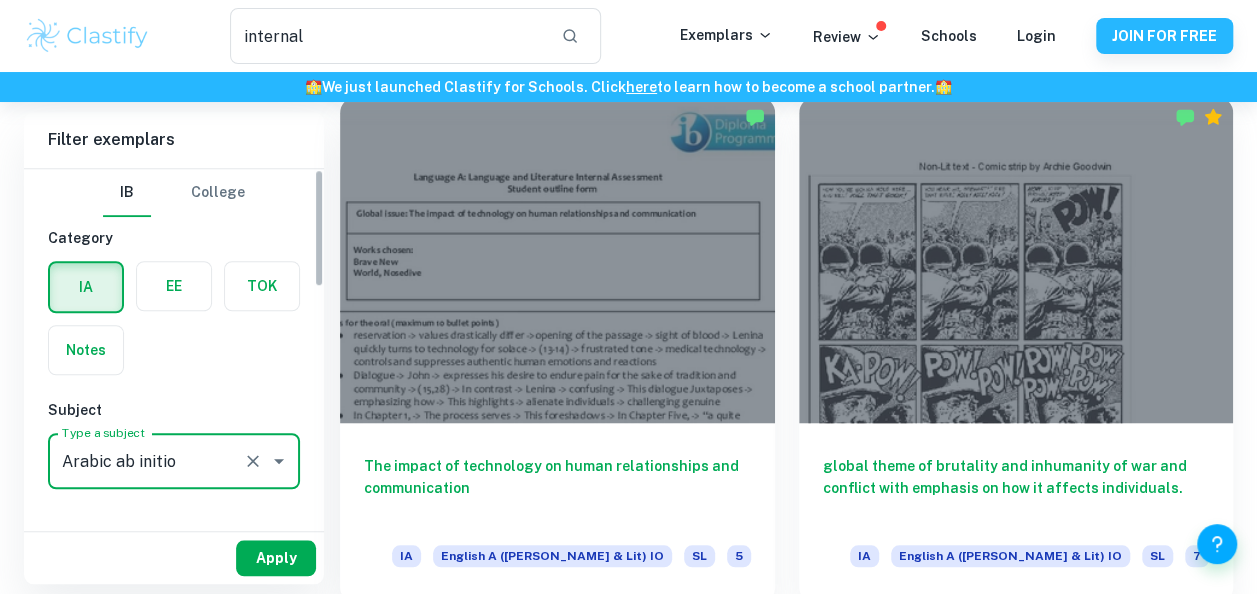 click on "Apply" at bounding box center [276, 558] 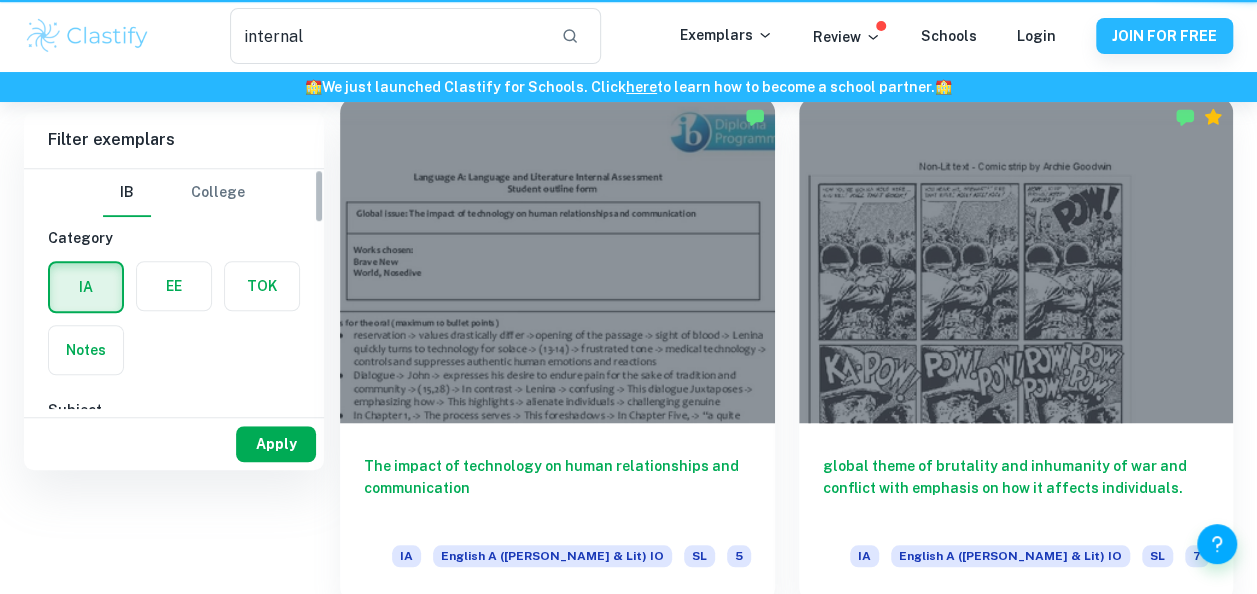 scroll, scrollTop: 0, scrollLeft: 0, axis: both 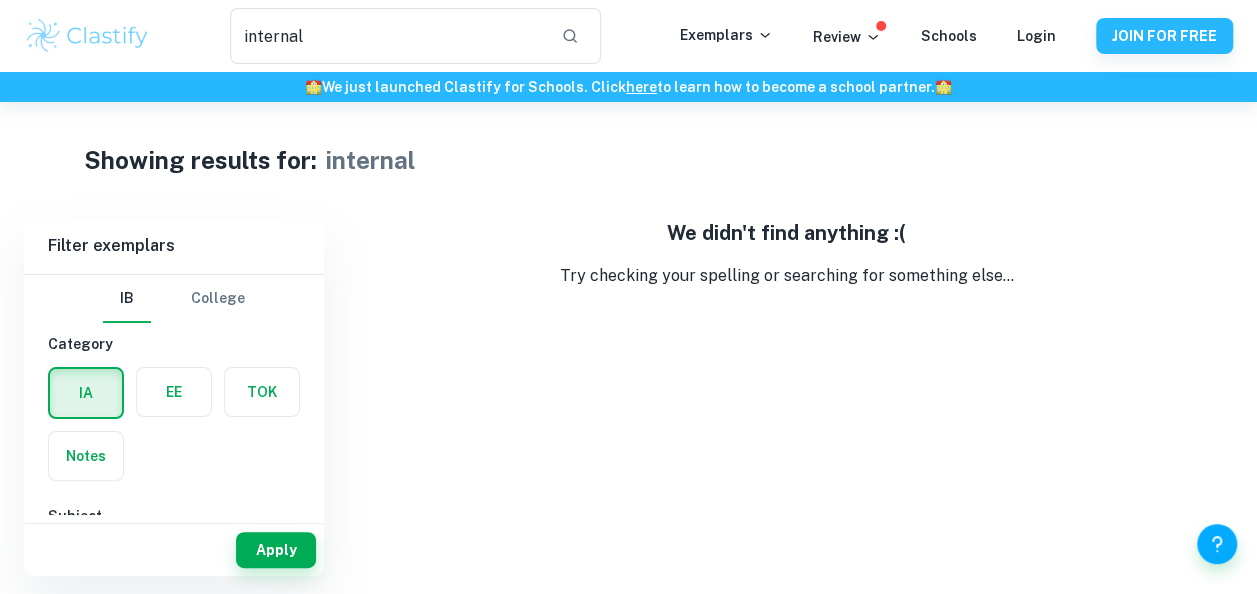 click on "IA EE TOK Notes" at bounding box center (168, 418) 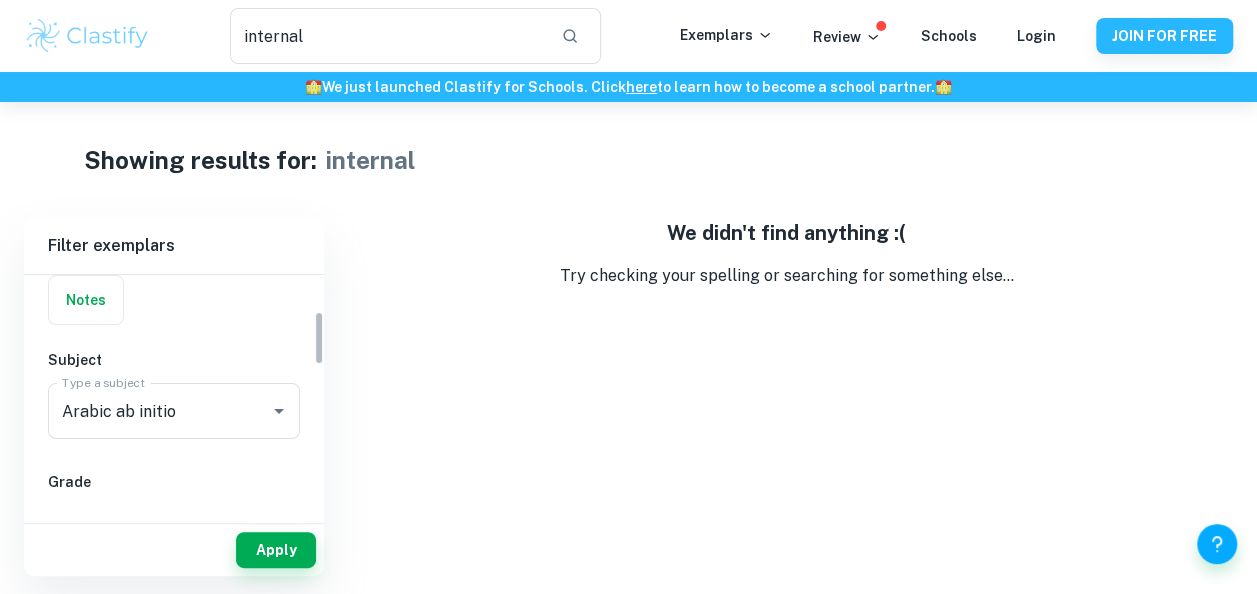 scroll, scrollTop: 160, scrollLeft: 0, axis: vertical 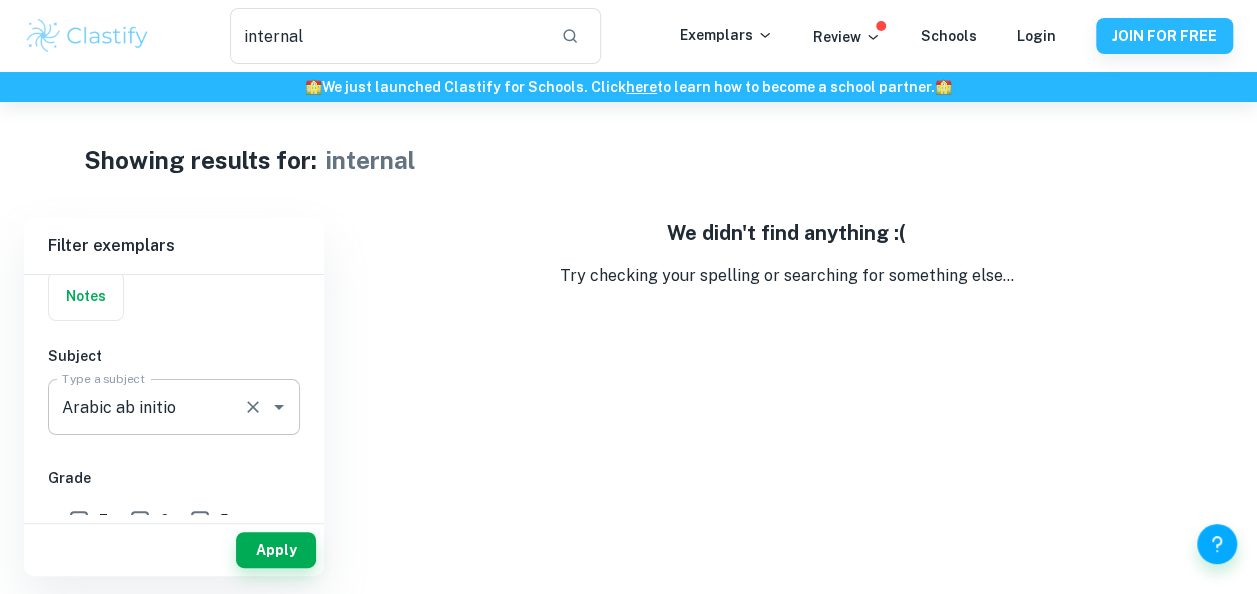 click on "Arabic ab initio" at bounding box center (146, 407) 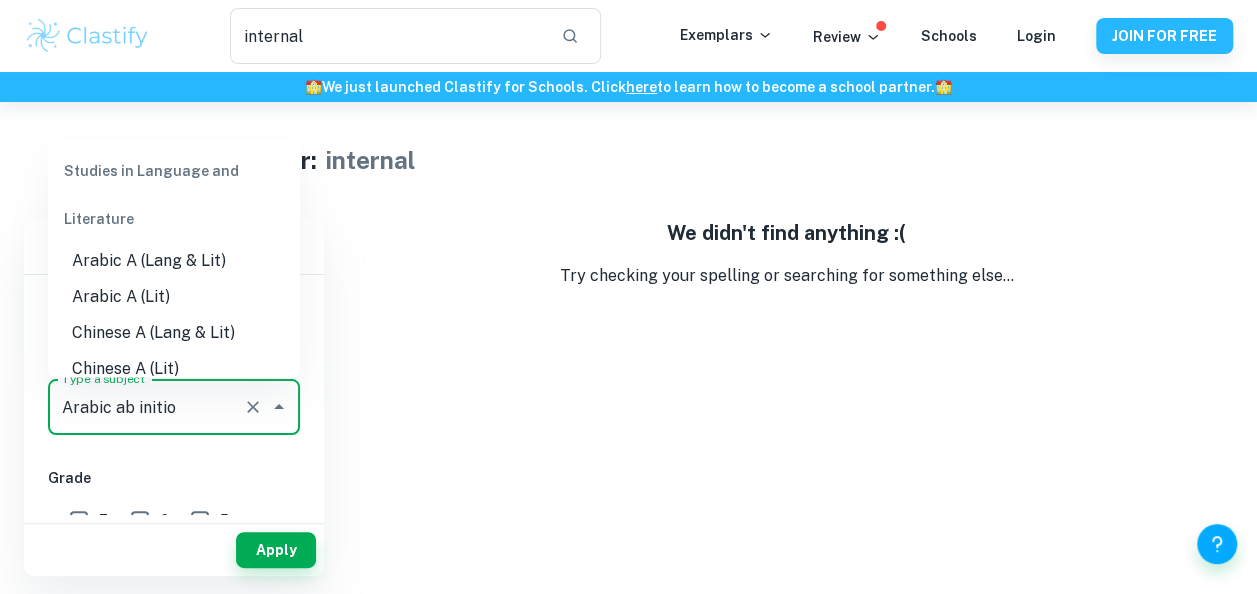 scroll, scrollTop: 946, scrollLeft: 0, axis: vertical 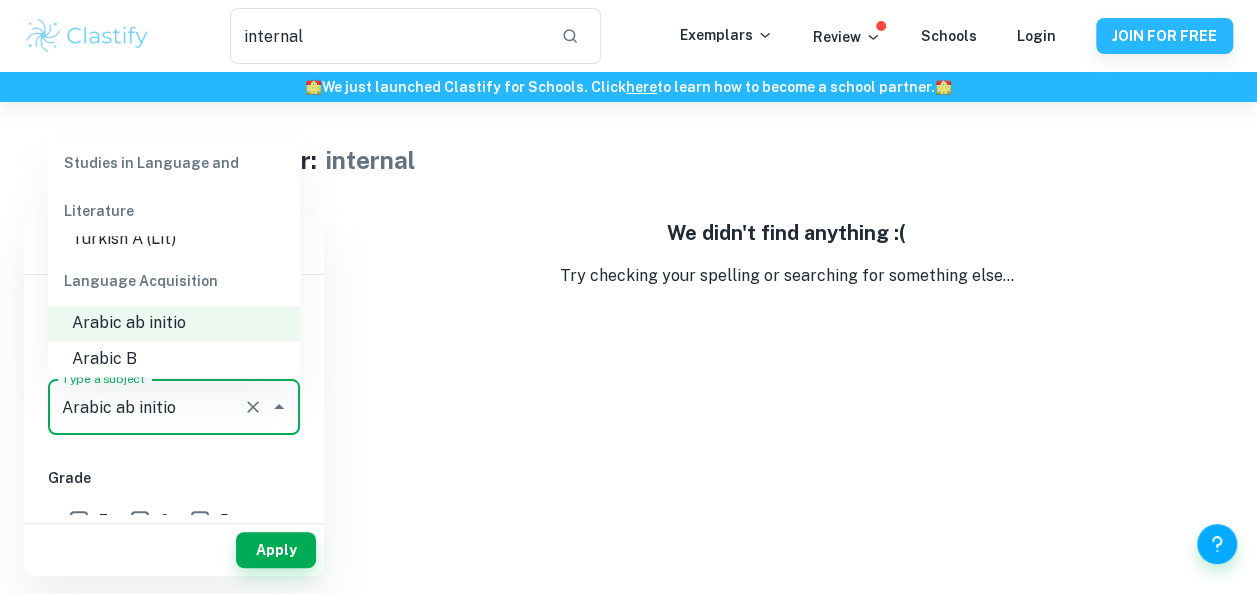 click on "Arabic B" at bounding box center [174, 360] 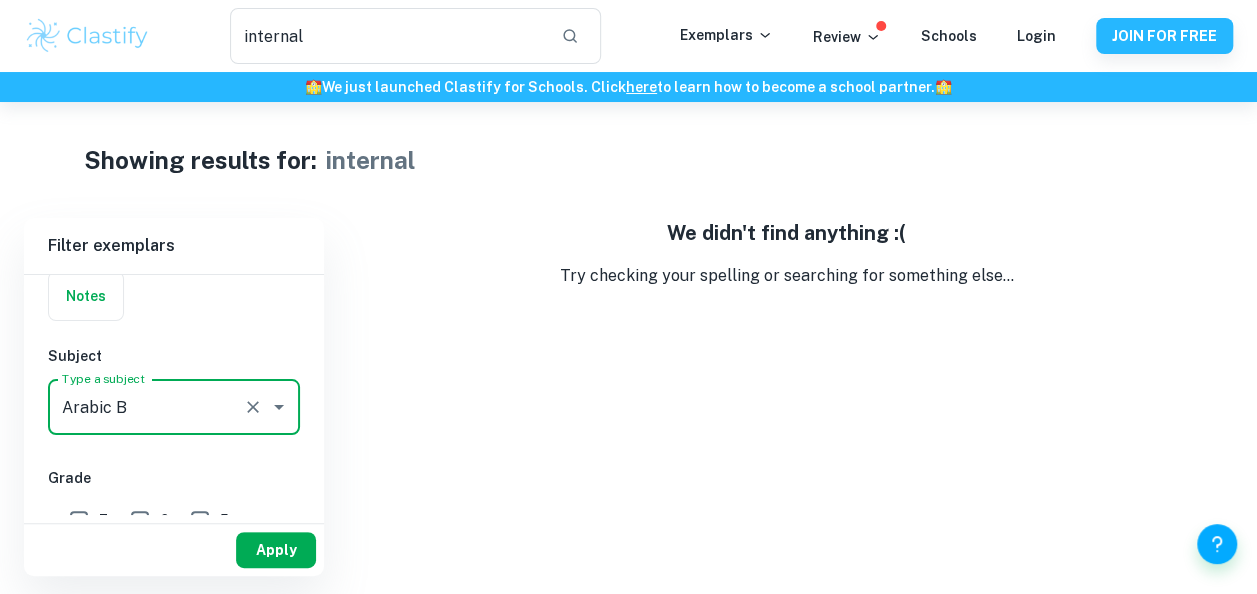 click on "Apply" at bounding box center (276, 550) 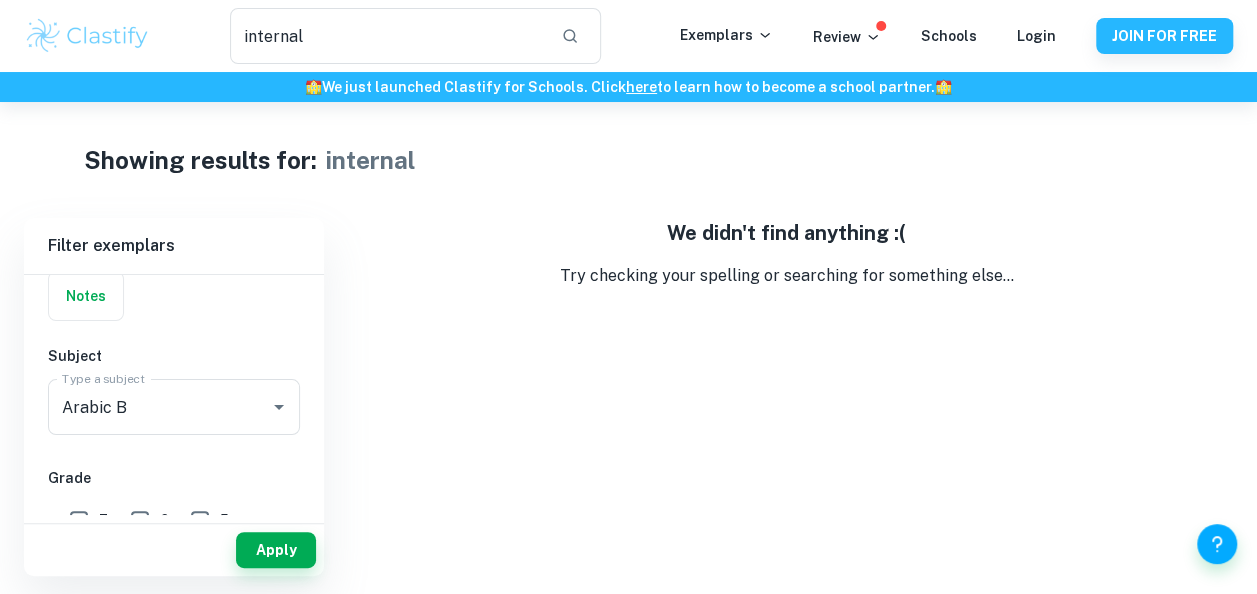 click on "Apply" at bounding box center [276, 550] 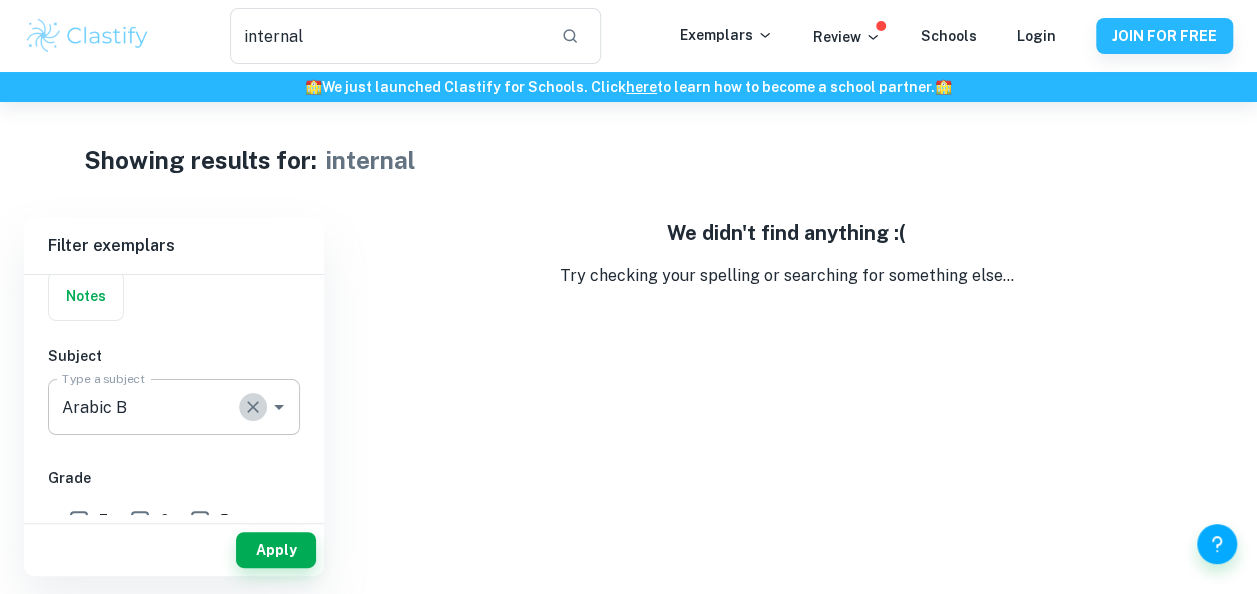 click at bounding box center [253, 407] 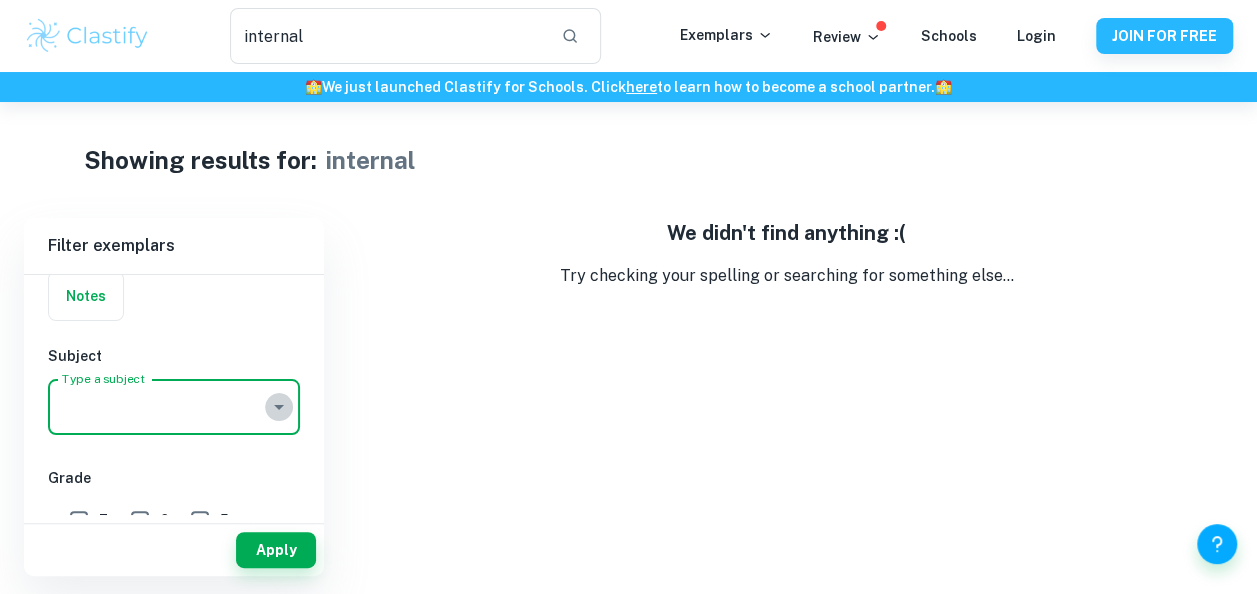 click 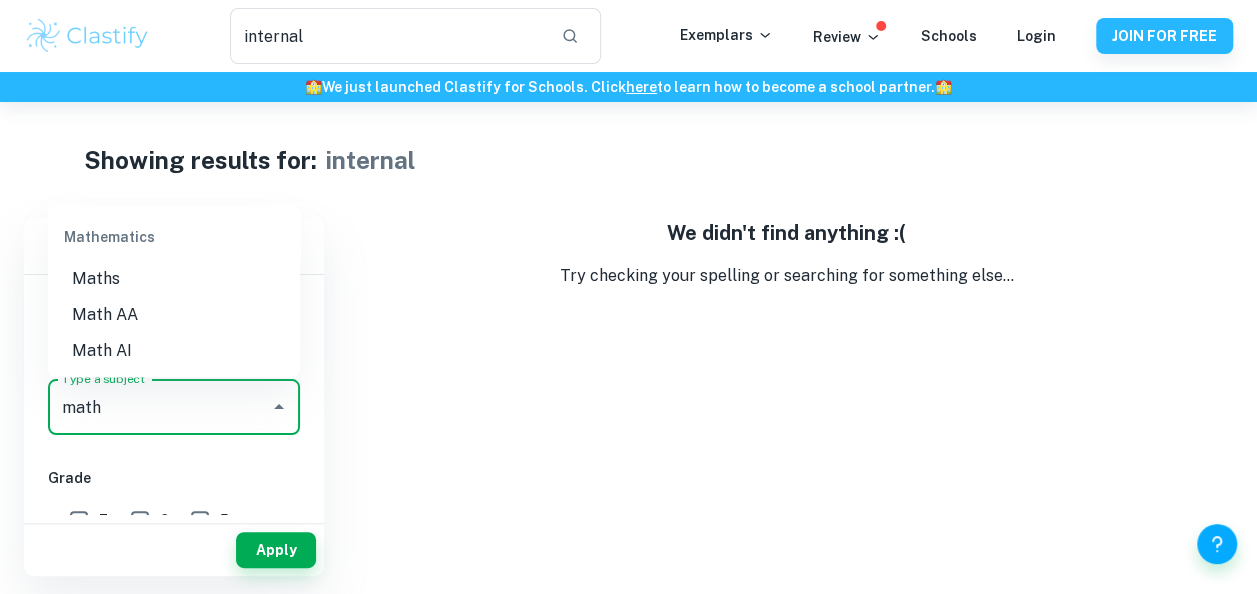 click on "Maths" at bounding box center (174, 279) 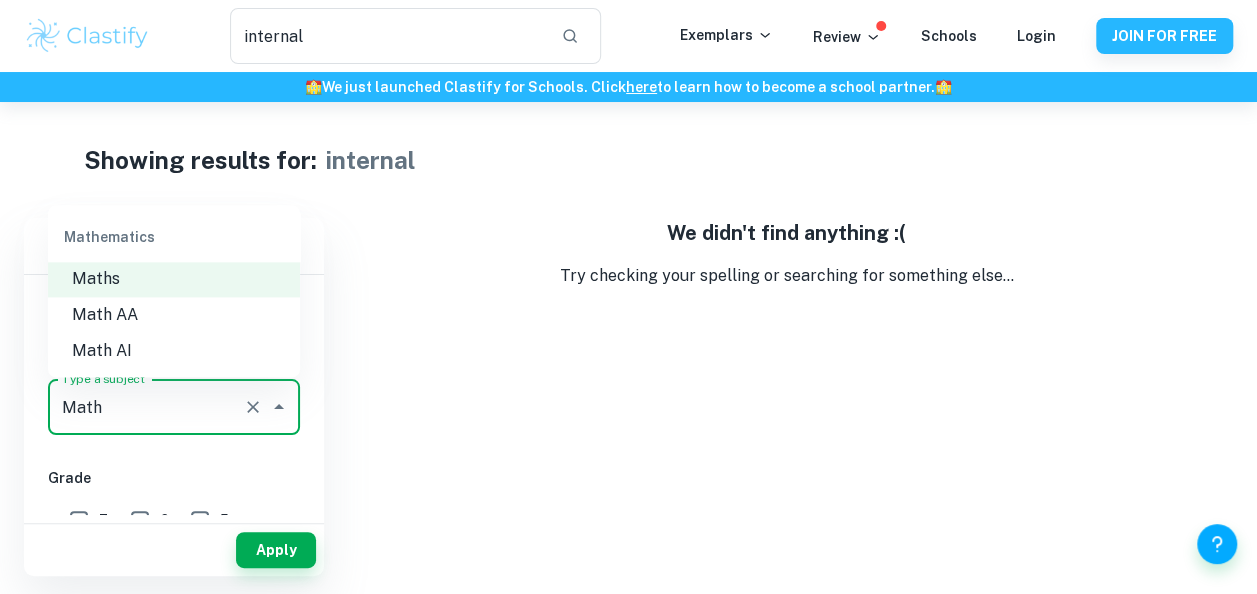 click on "Math AA" at bounding box center [174, 315] 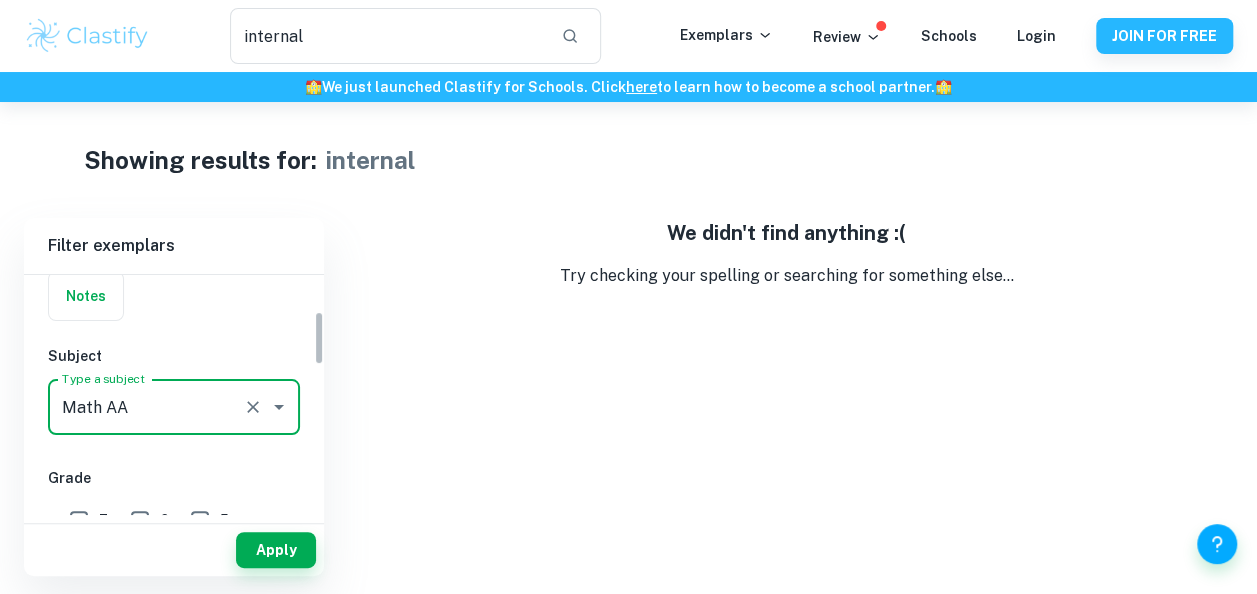 type on "Math AA" 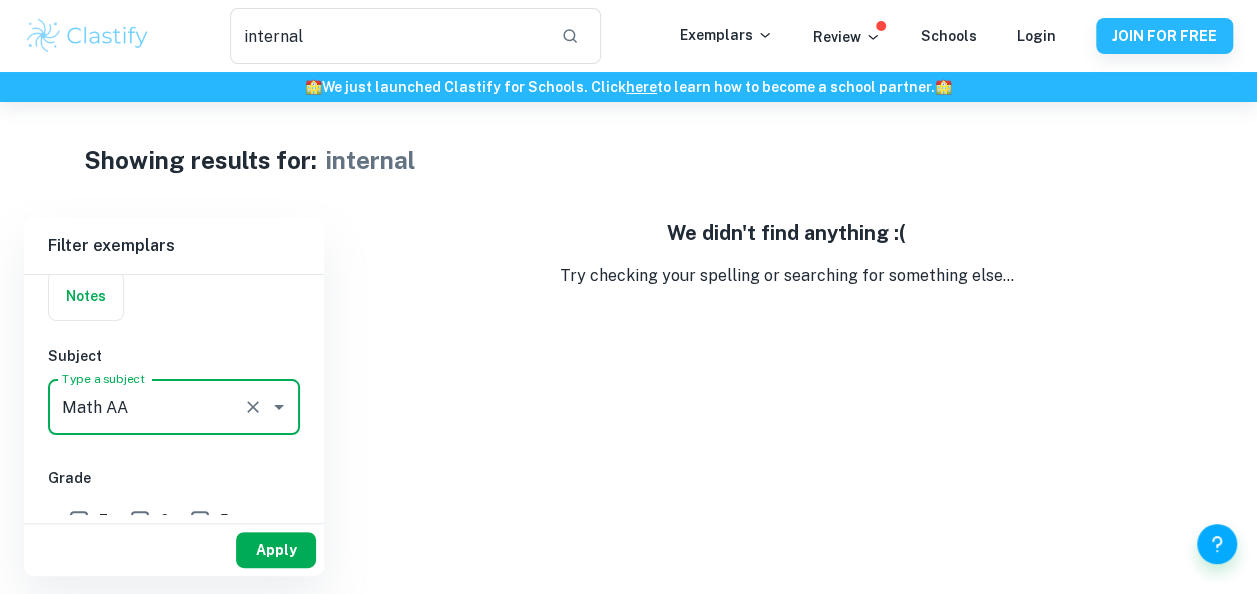 click on "Apply" at bounding box center (276, 550) 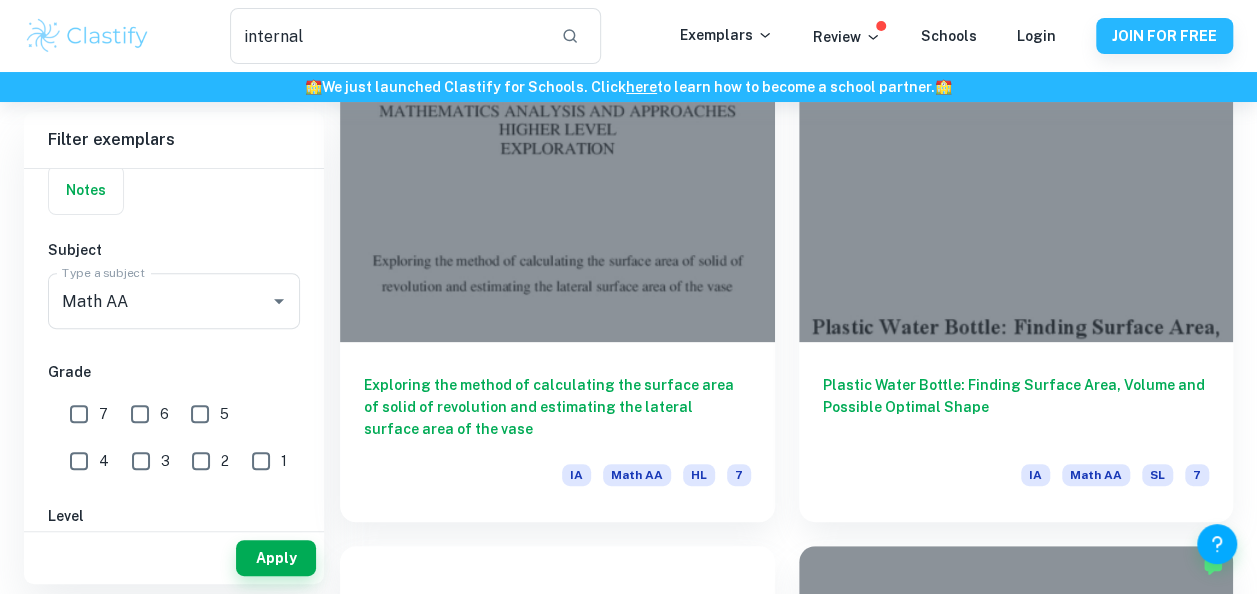 scroll, scrollTop: 234, scrollLeft: 0, axis: vertical 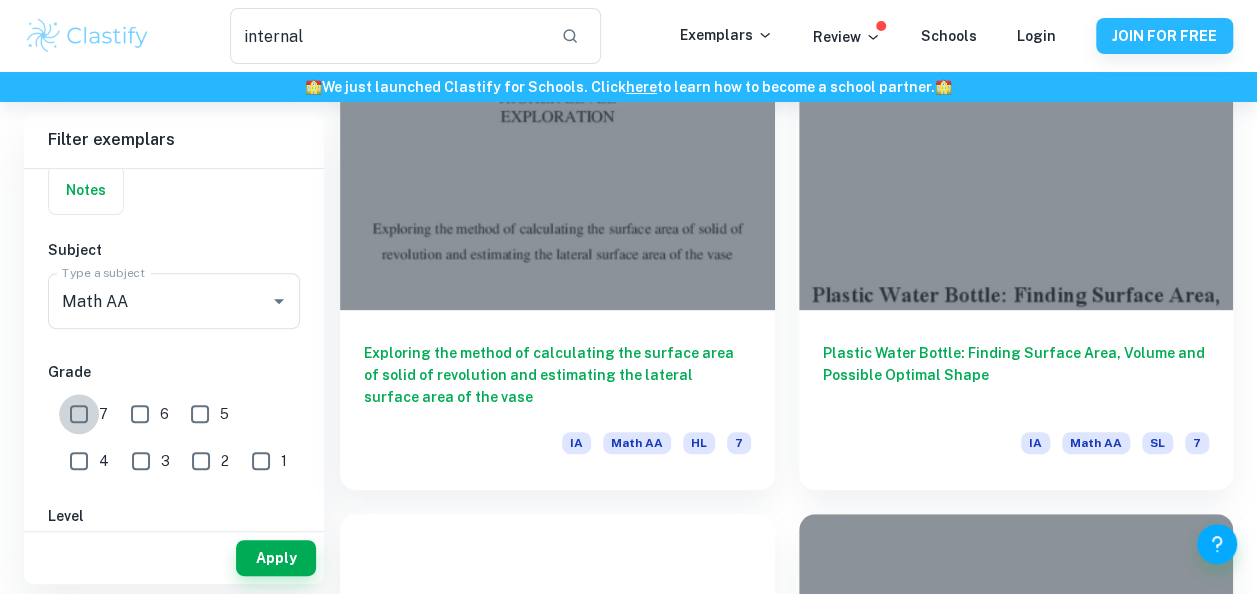 click on "7" at bounding box center (79, 414) 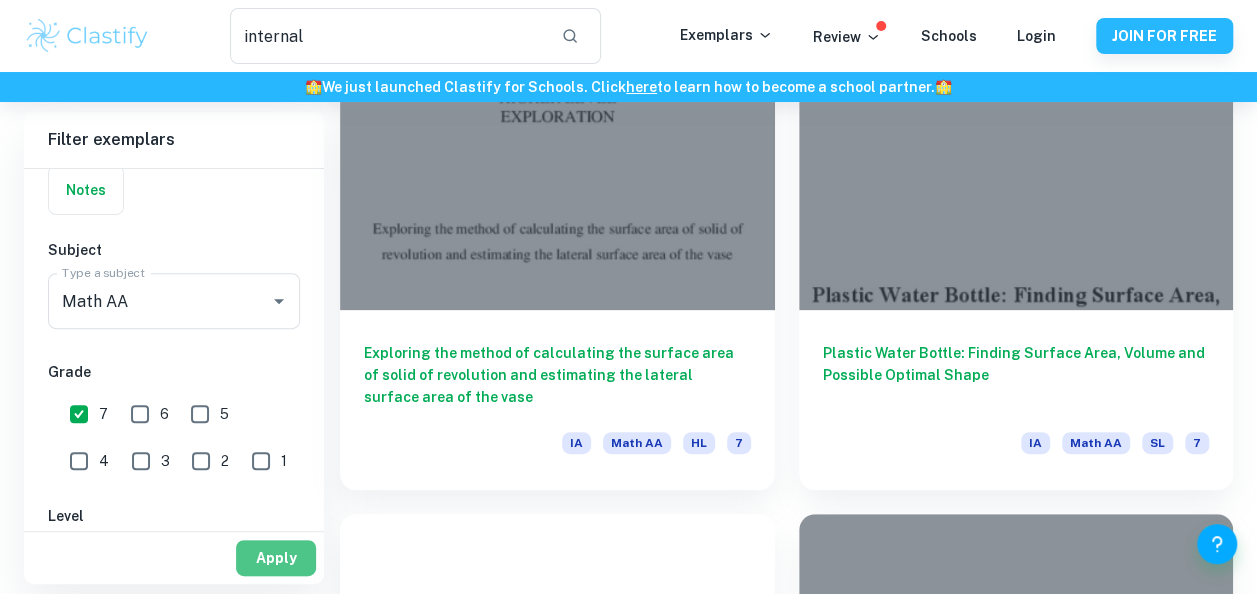 click on "Apply" at bounding box center (276, 558) 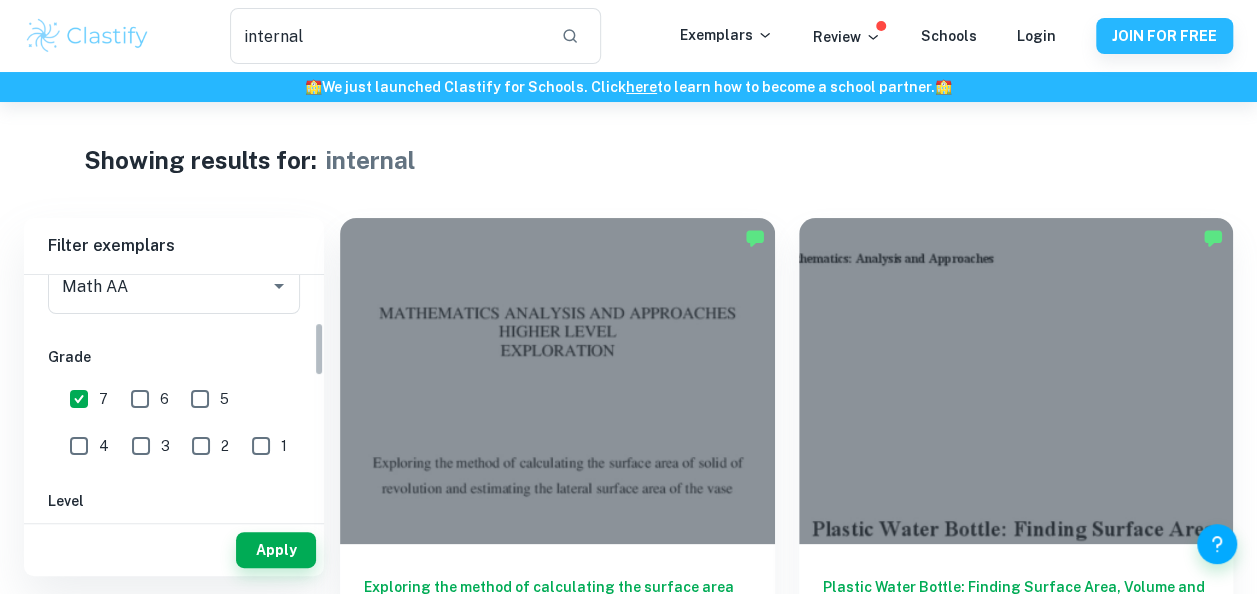 drag, startPoint x: 315, startPoint y: 349, endPoint x: 322, endPoint y: 380, distance: 31.780497 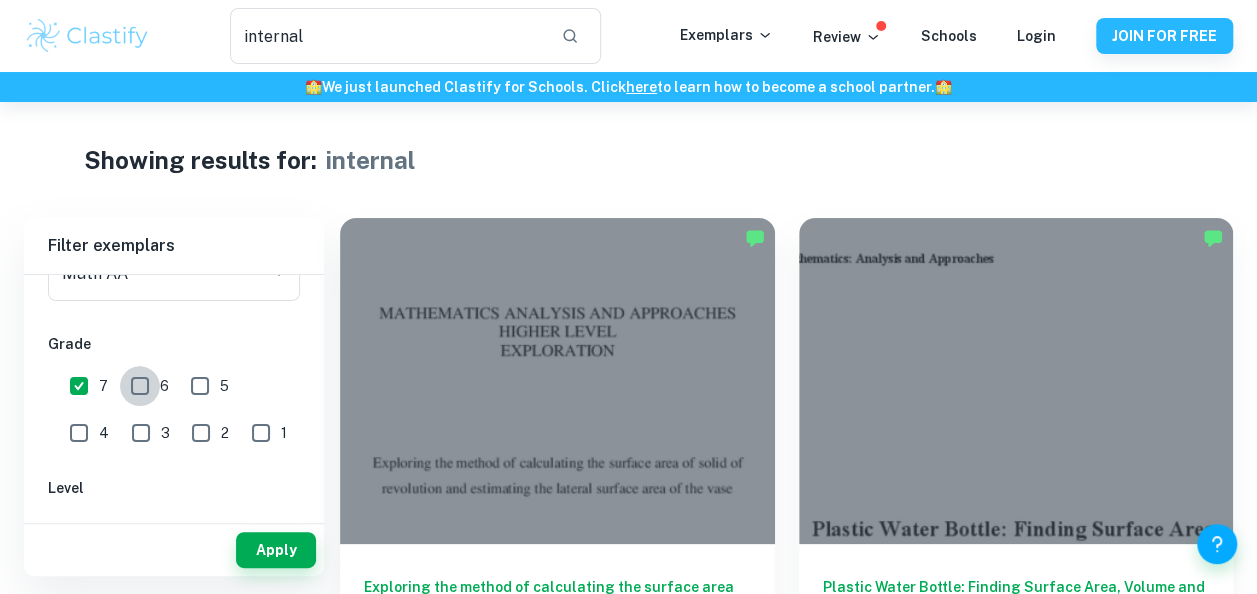 click on "6" at bounding box center (140, 386) 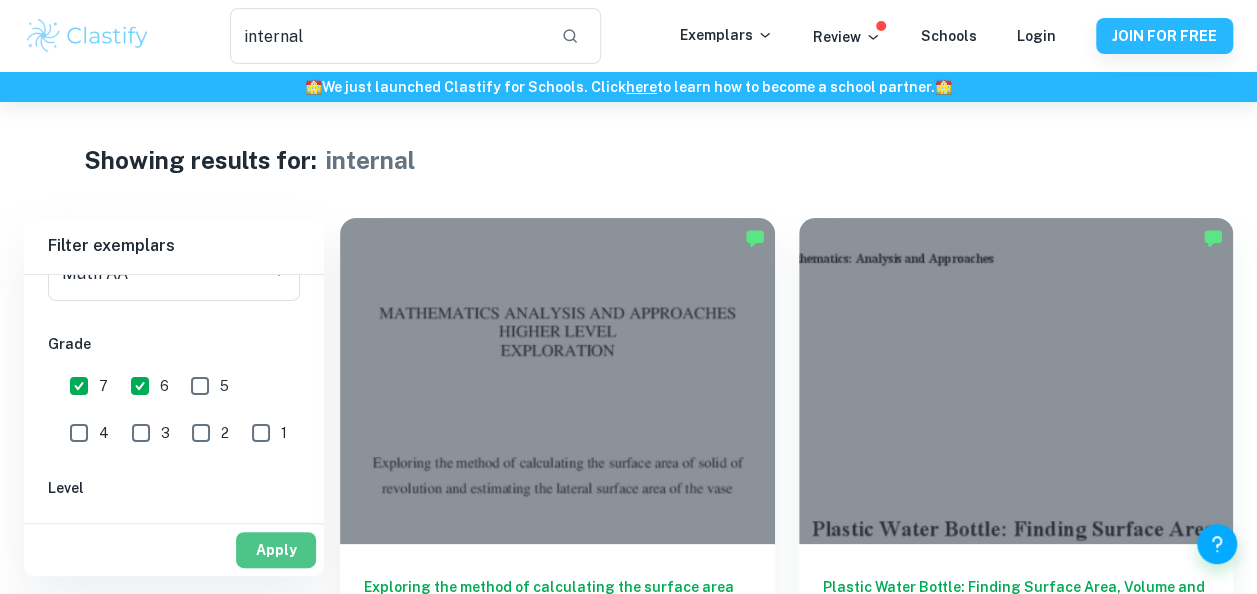 click on "Apply" at bounding box center (276, 550) 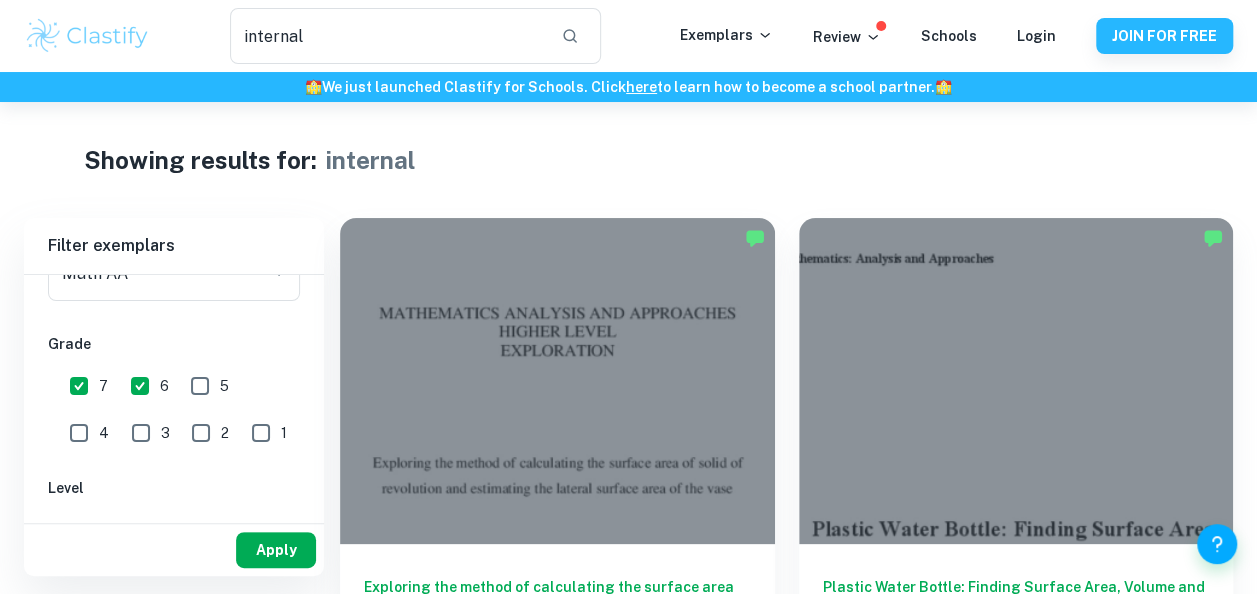 click on "Apply" at bounding box center (276, 550) 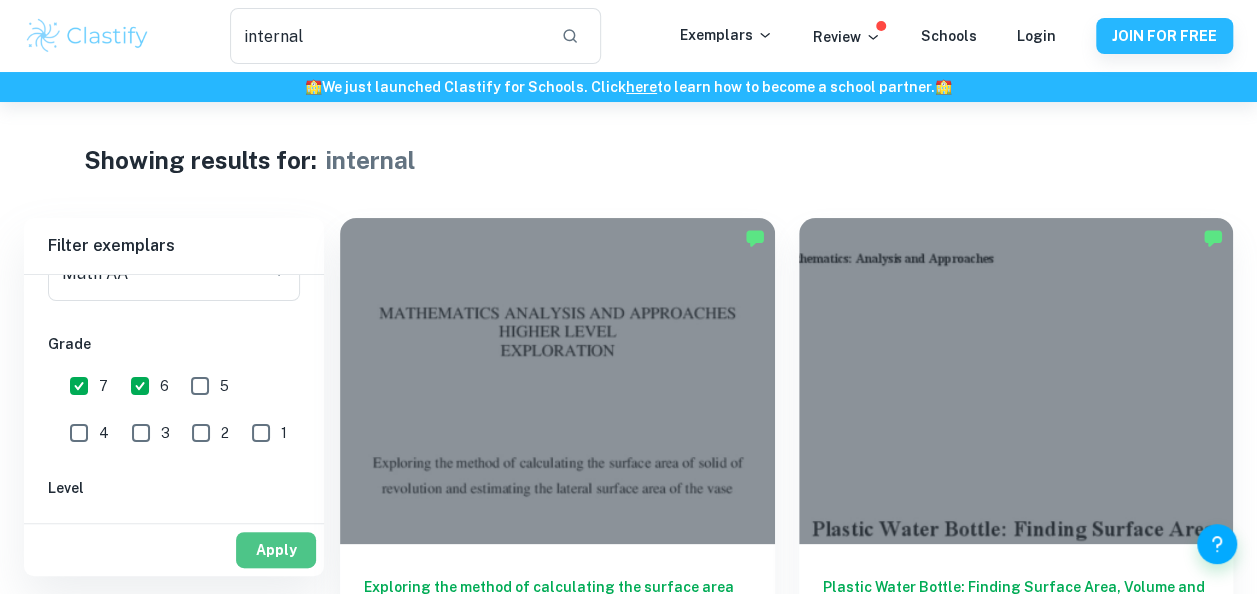 click on "Apply" at bounding box center [276, 550] 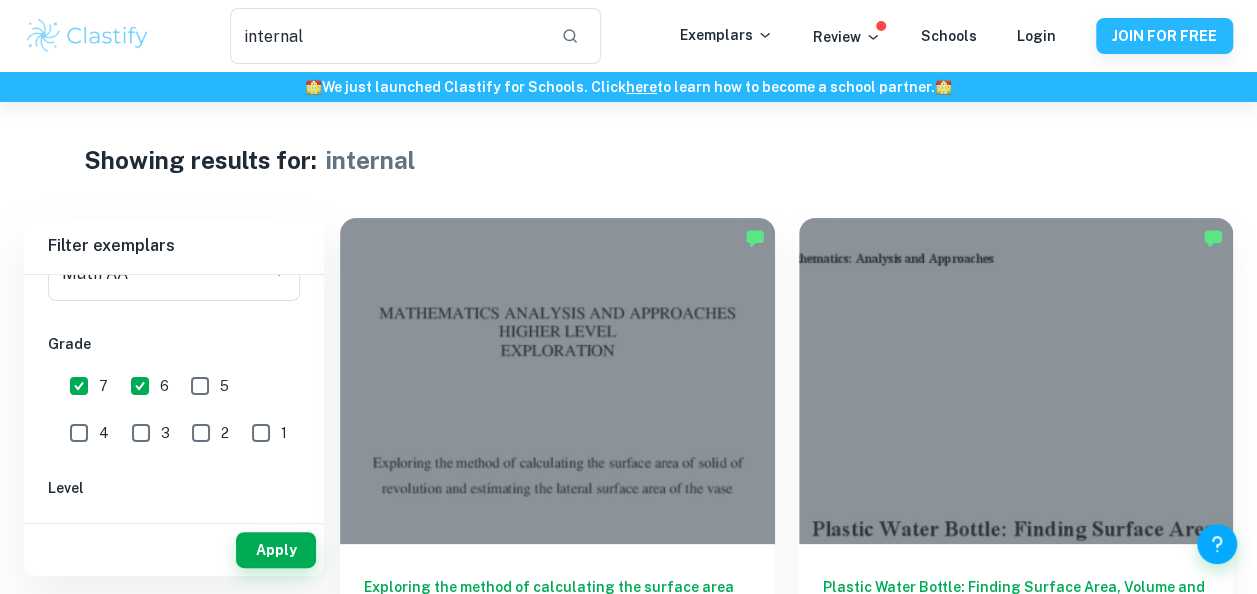 click on "1" at bounding box center [261, 433] 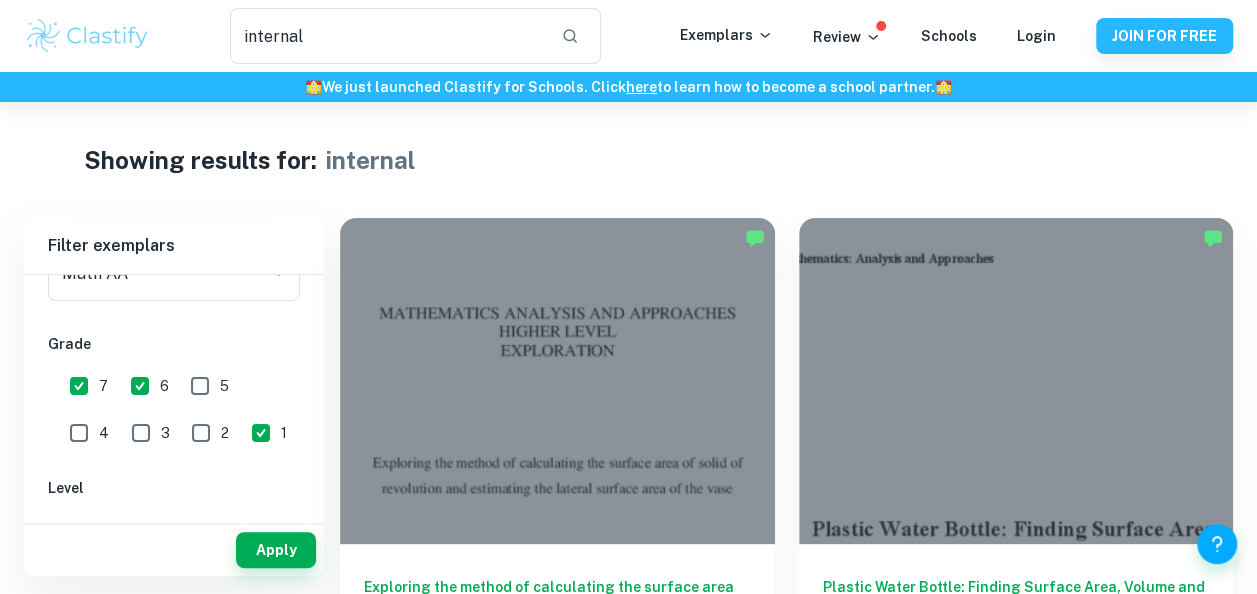 click on "6" at bounding box center (140, 386) 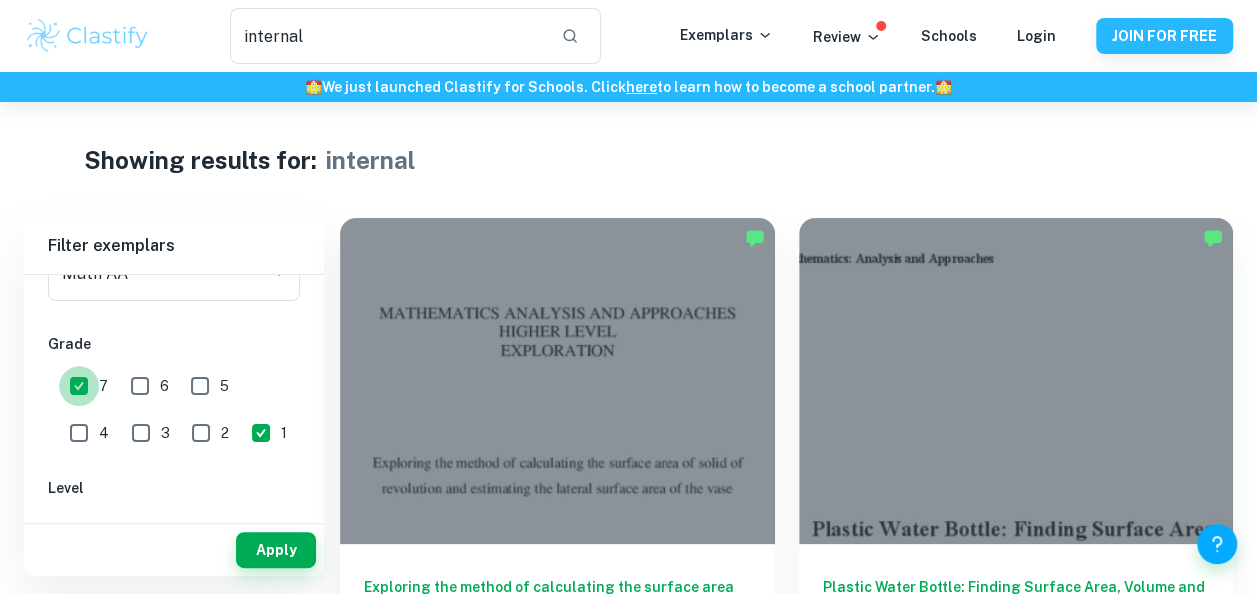 click on "7" at bounding box center [79, 386] 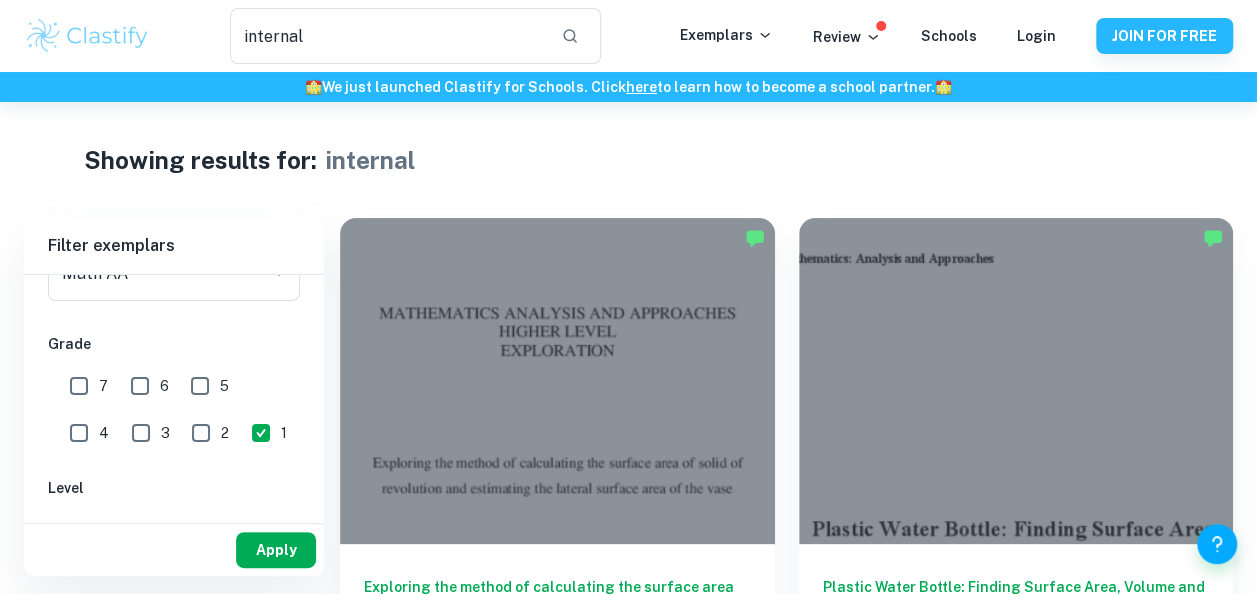 click on "Apply" at bounding box center [276, 550] 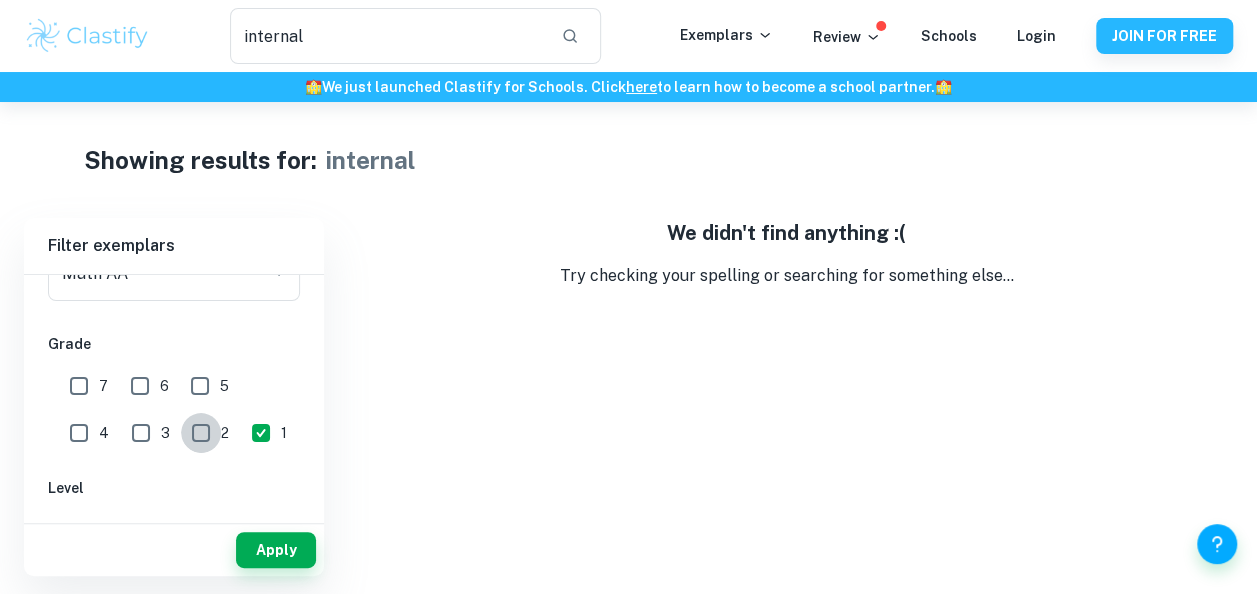 click on "2" at bounding box center [201, 433] 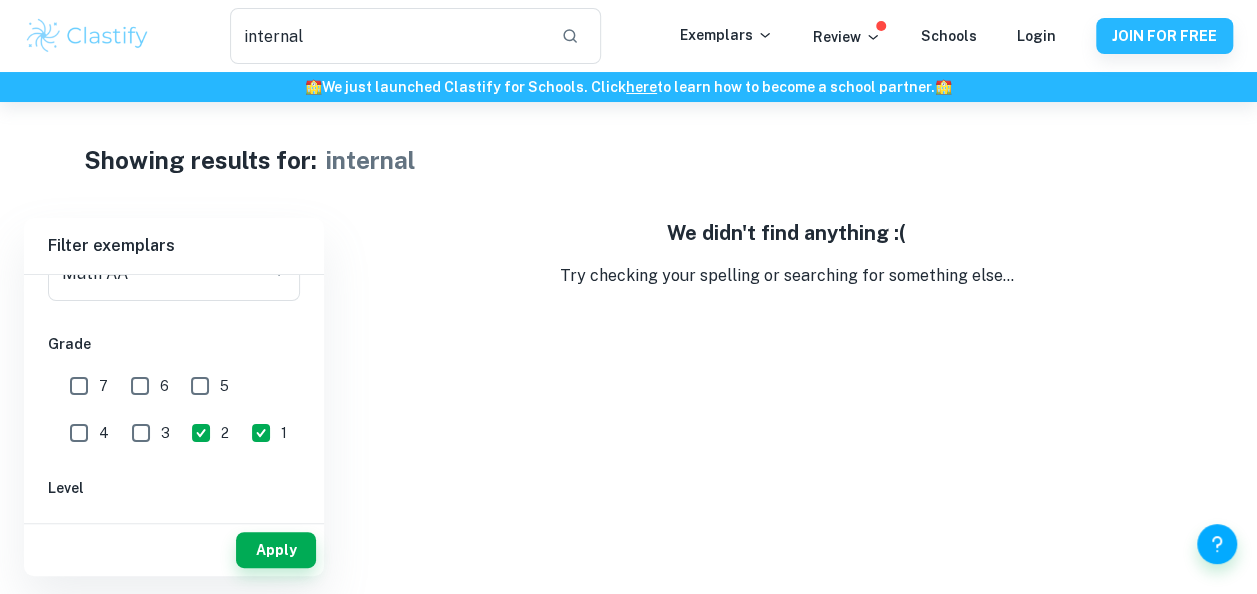 click on "1" at bounding box center (261, 433) 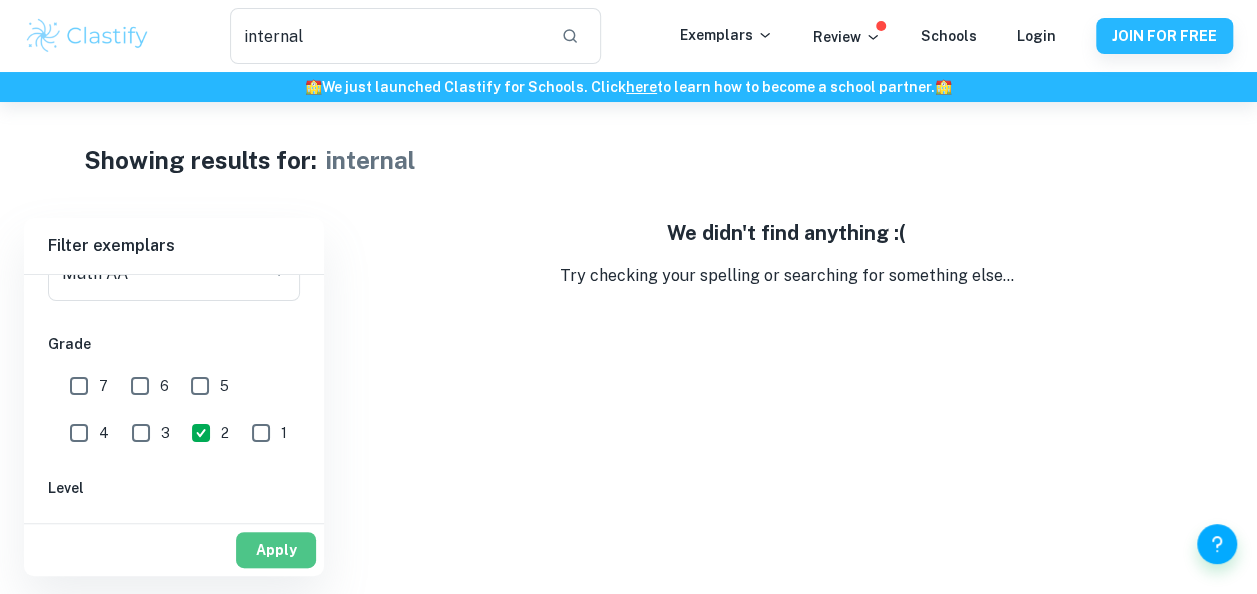 click on "Apply" at bounding box center (276, 550) 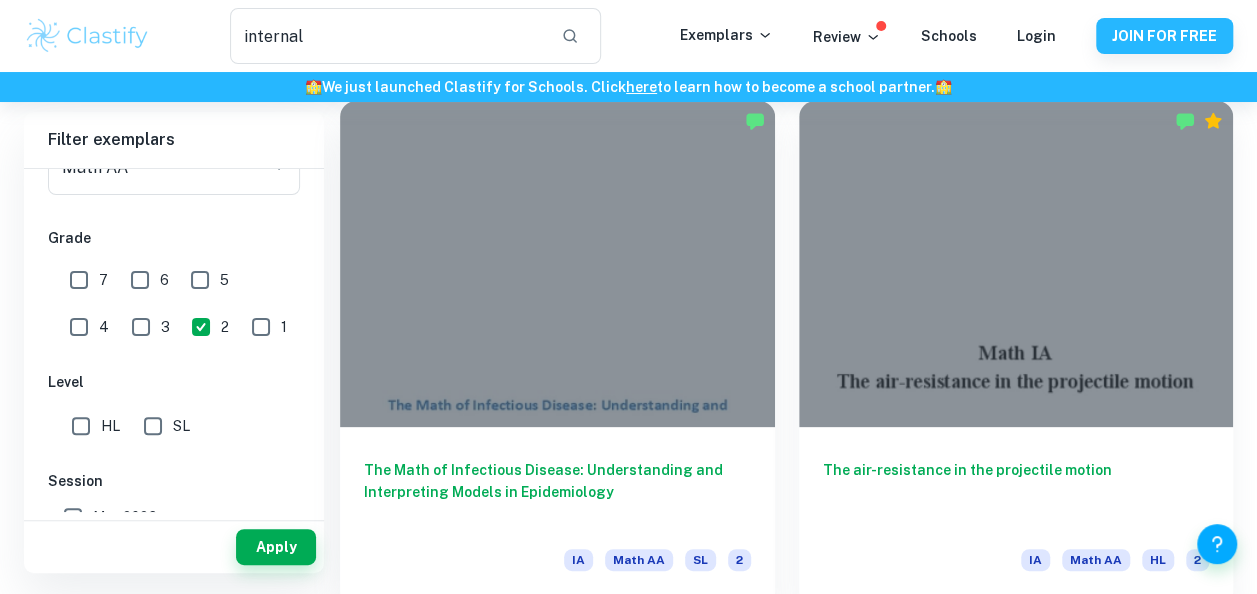 scroll, scrollTop: 99, scrollLeft: 0, axis: vertical 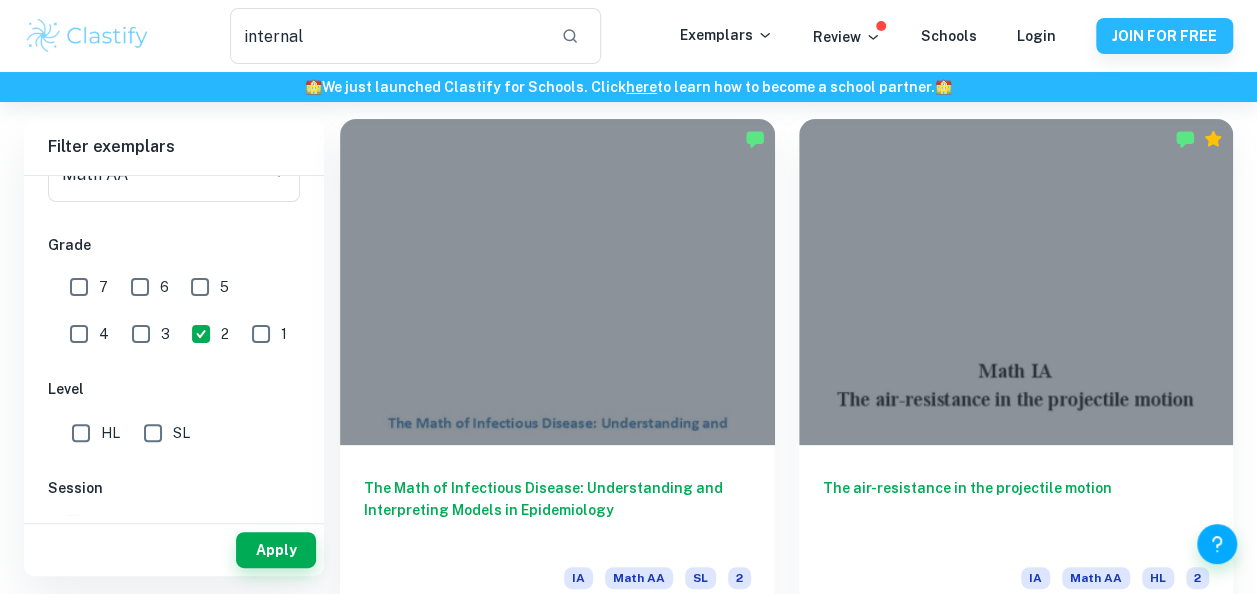 click on "2" at bounding box center [201, 334] 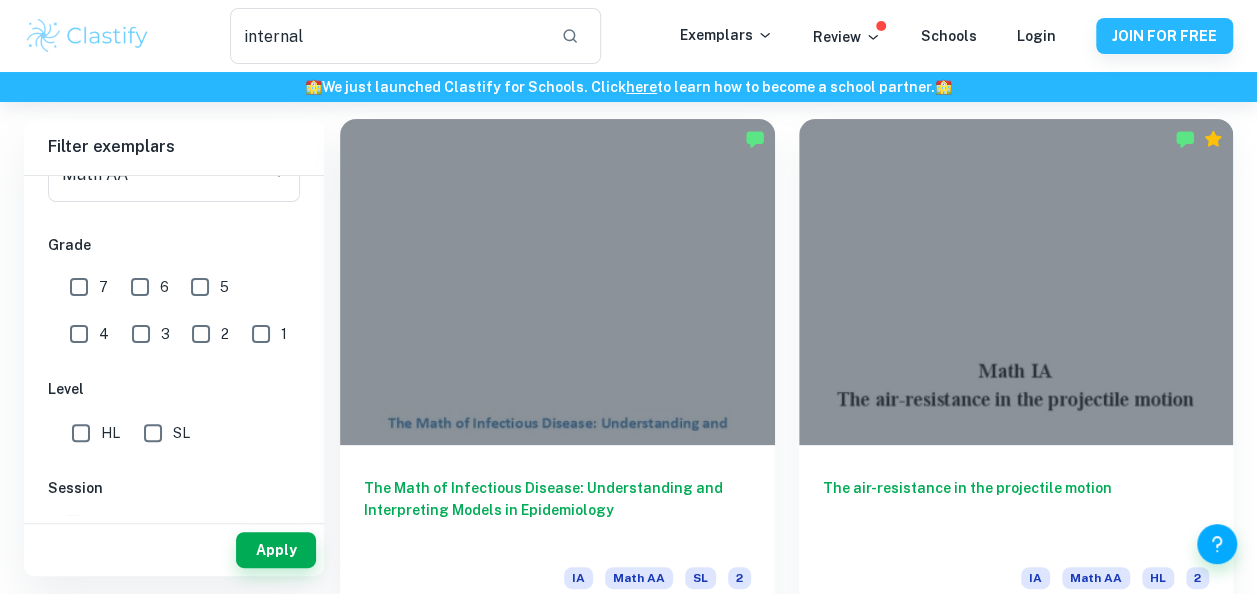 click on "3" at bounding box center (141, 334) 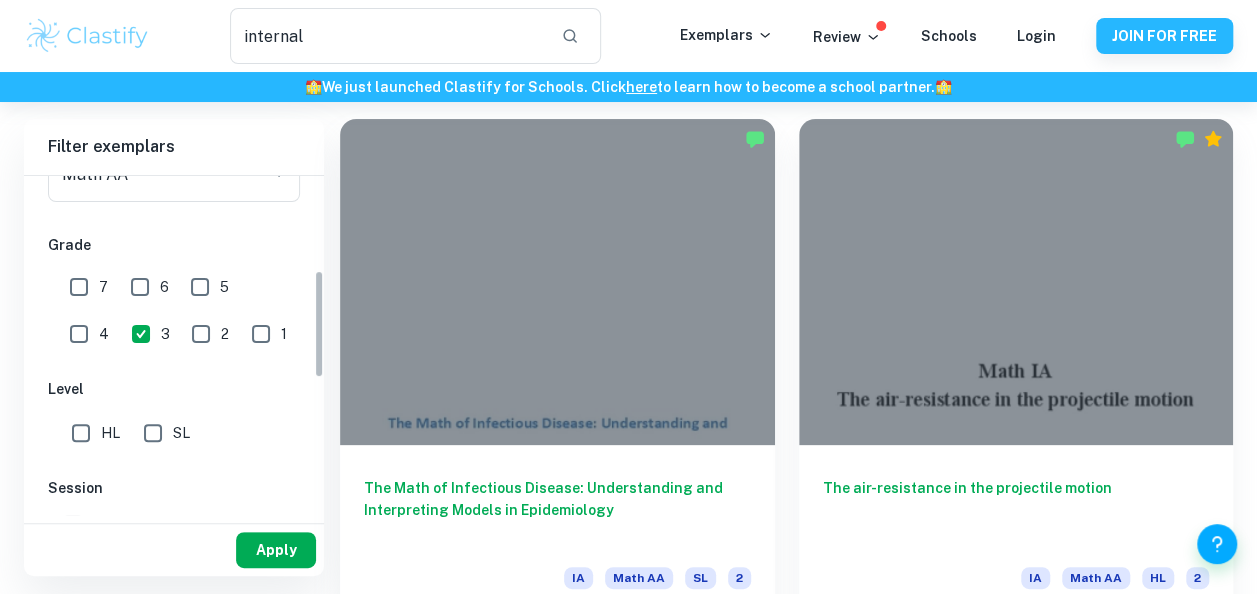 click on "Apply" at bounding box center (276, 550) 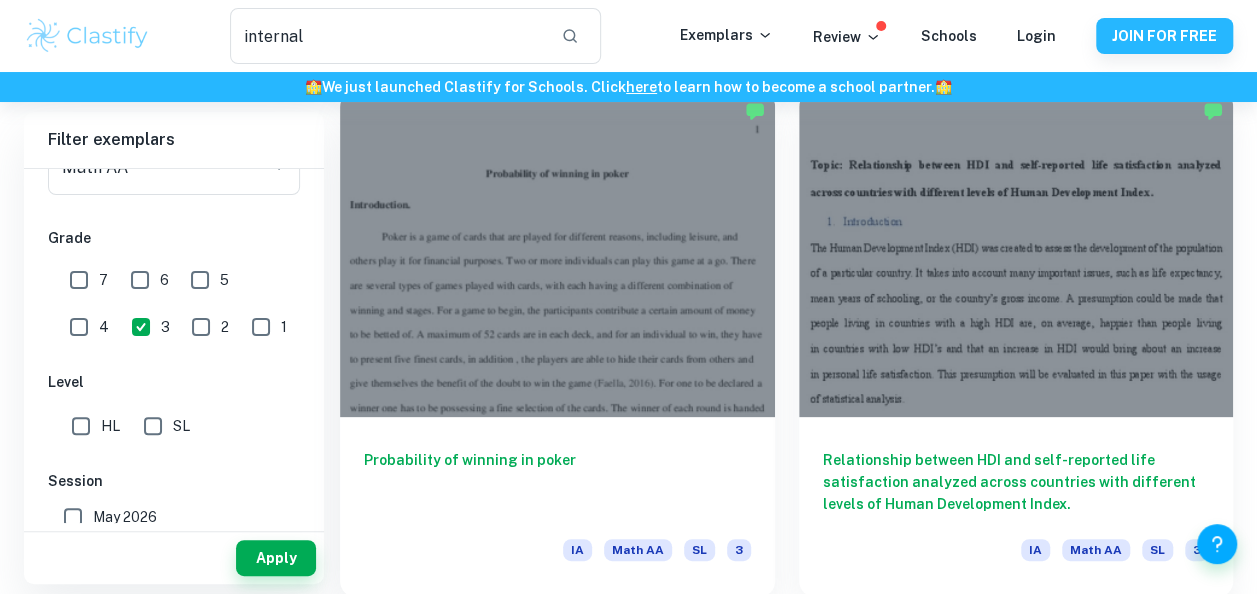scroll, scrollTop: 133, scrollLeft: 0, axis: vertical 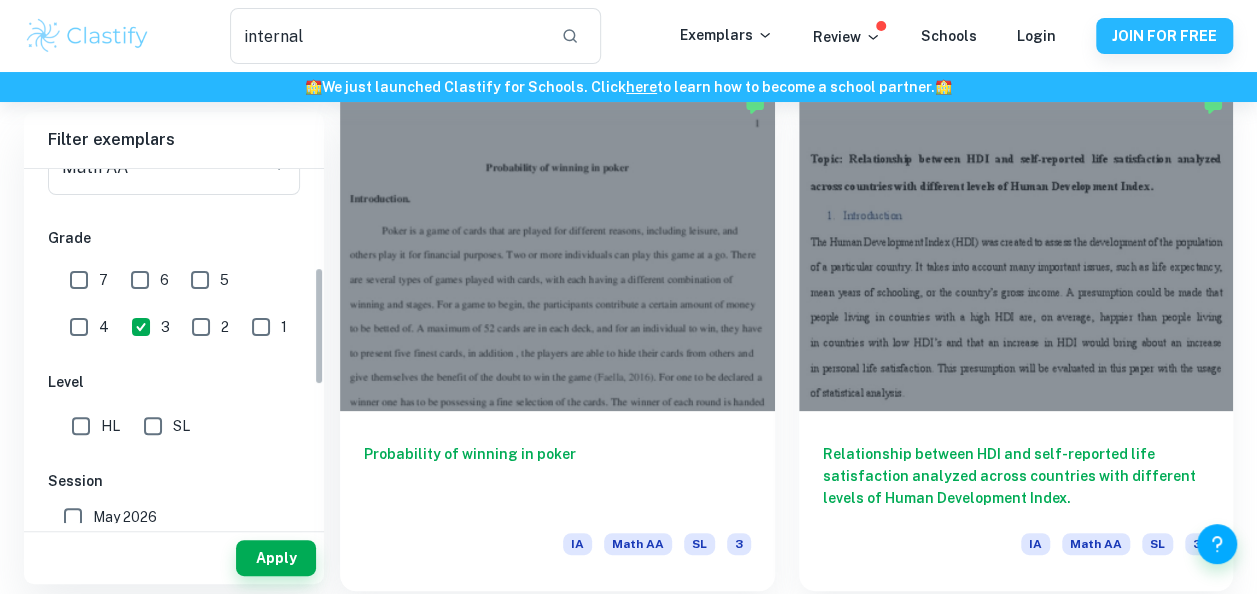 click on "3" at bounding box center (141, 327) 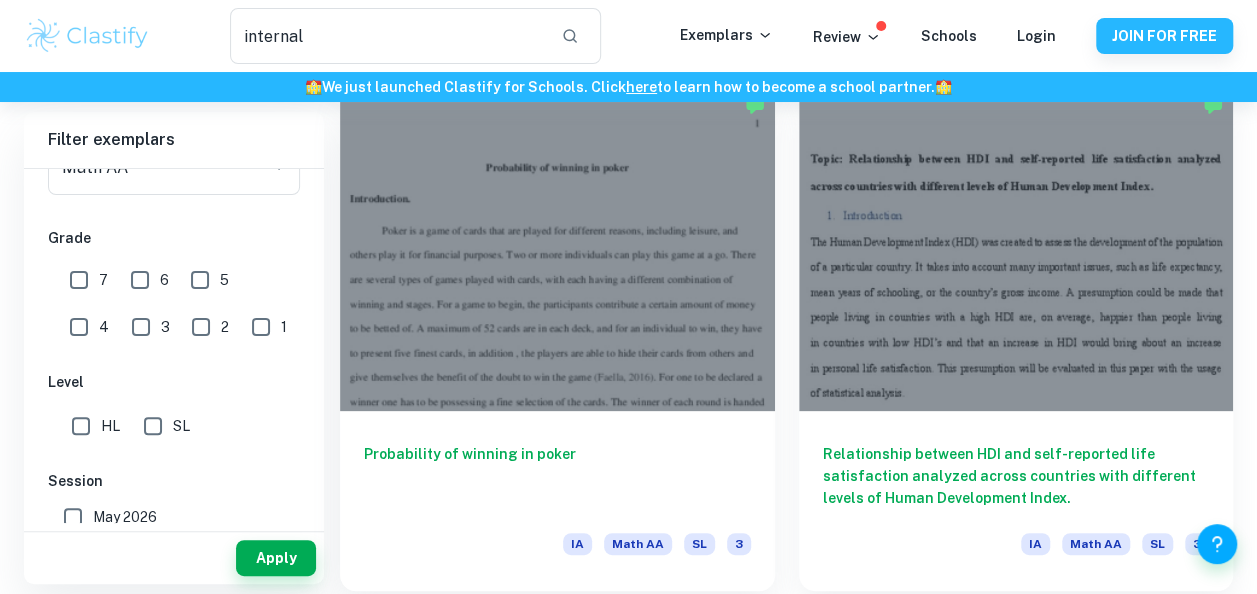 click on "7" at bounding box center (79, 280) 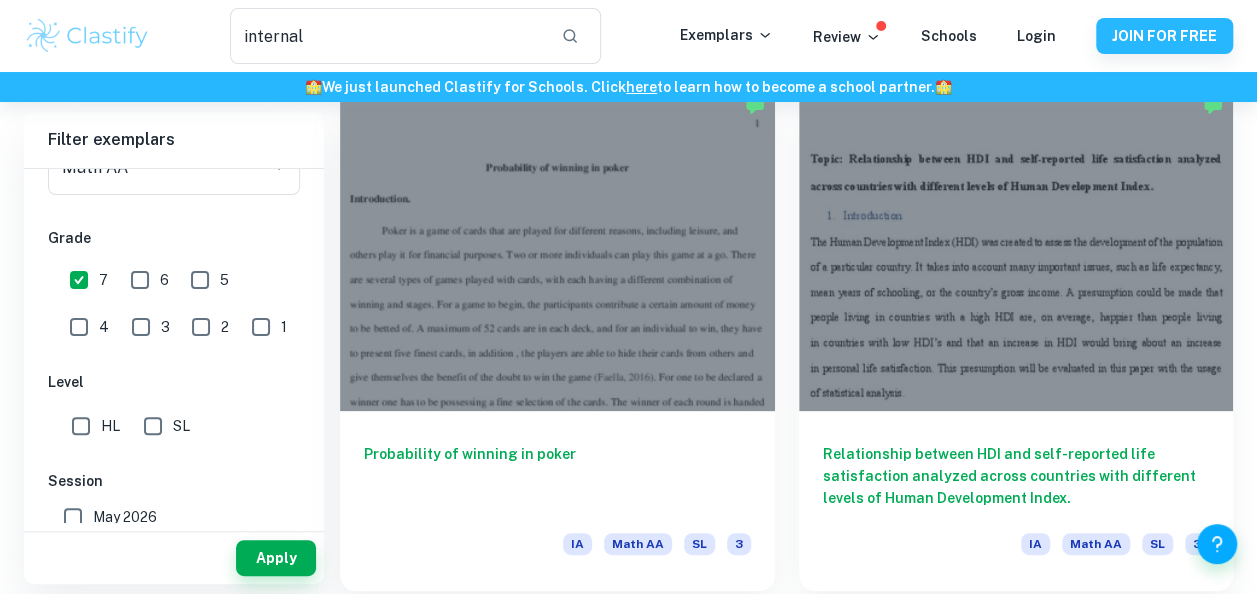 click on "6" at bounding box center (140, 280) 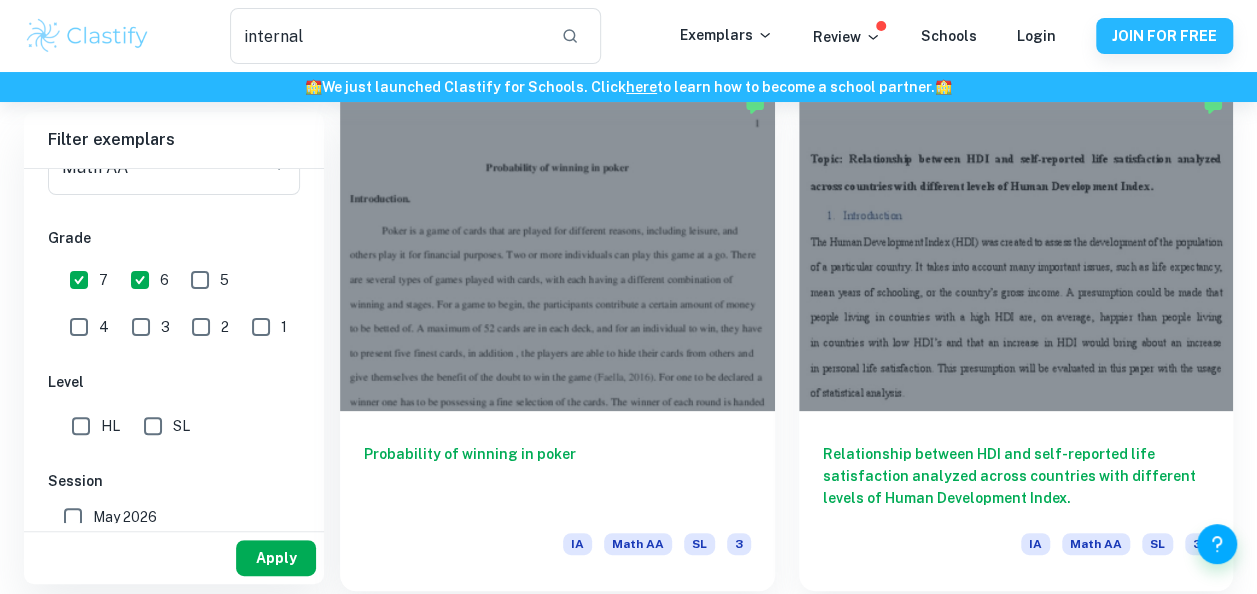 click on "Apply" at bounding box center [276, 558] 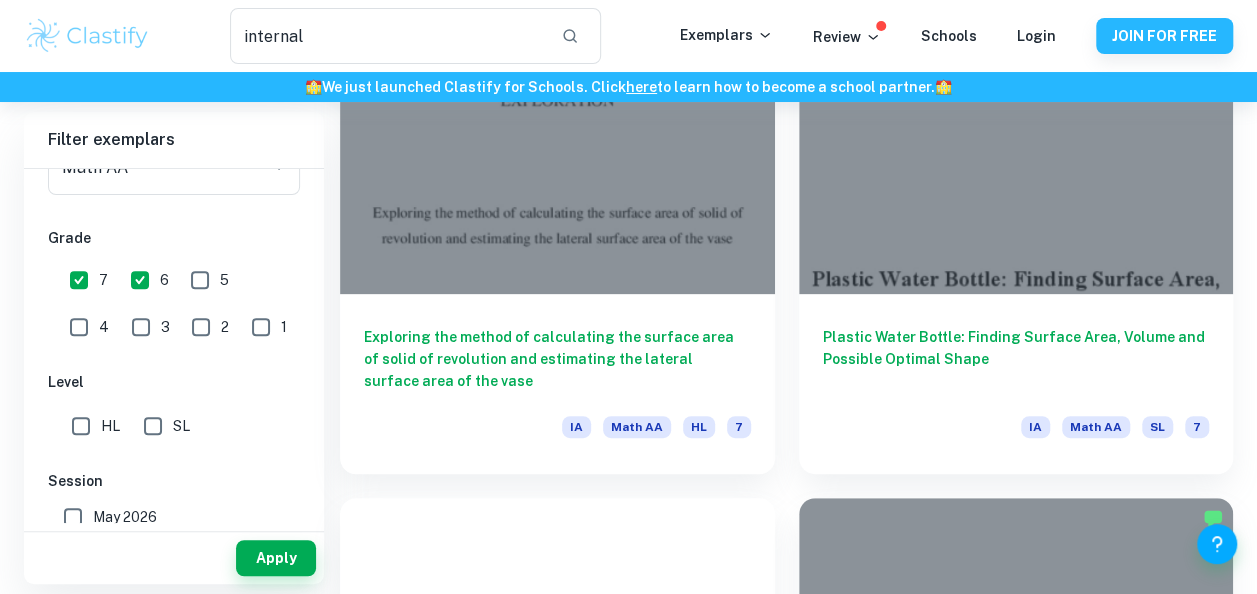 scroll, scrollTop: 274, scrollLeft: 0, axis: vertical 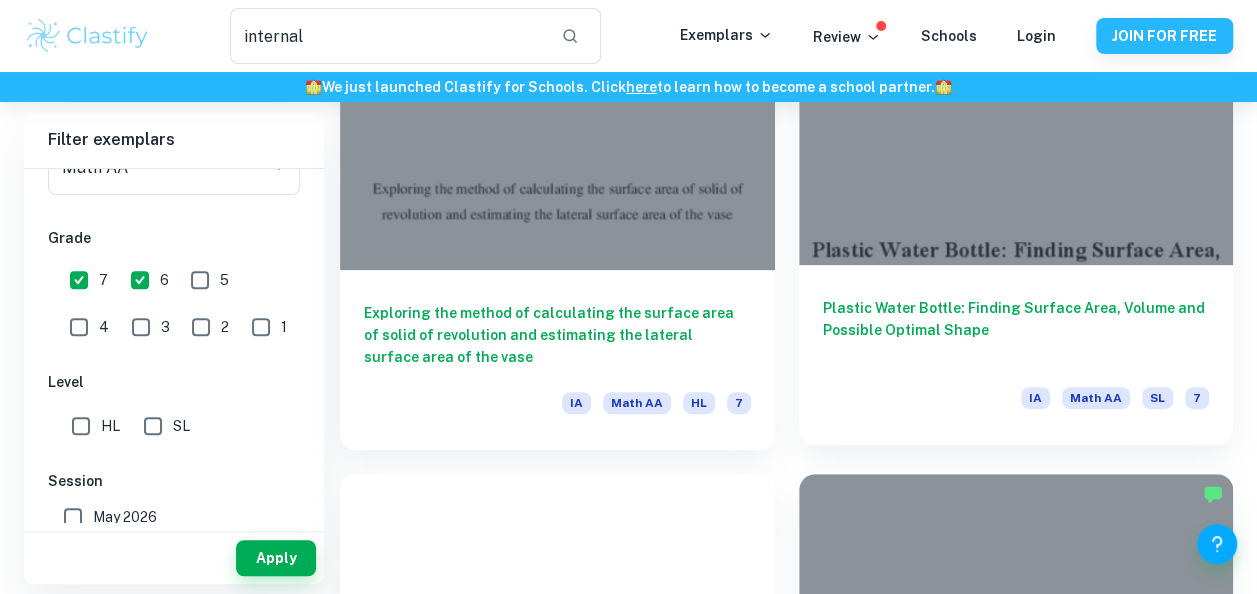 click on "Plastic Water Bottle: Finding Surface Area, Volume and Possible Optimal Shape" at bounding box center (1016, 330) 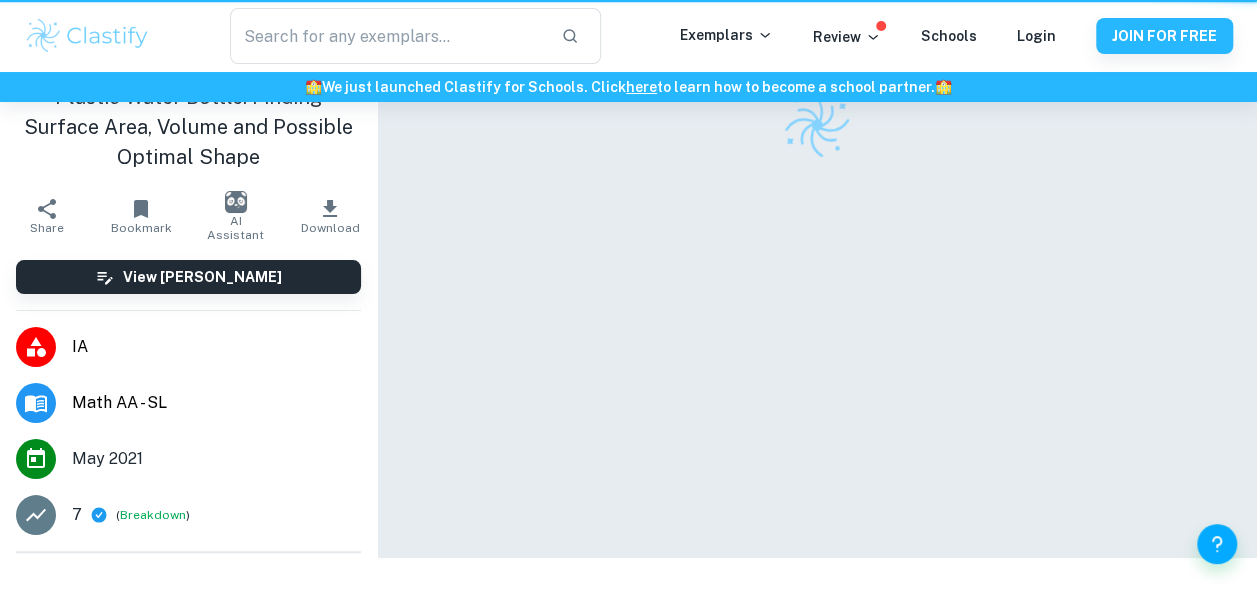 scroll, scrollTop: 0, scrollLeft: 0, axis: both 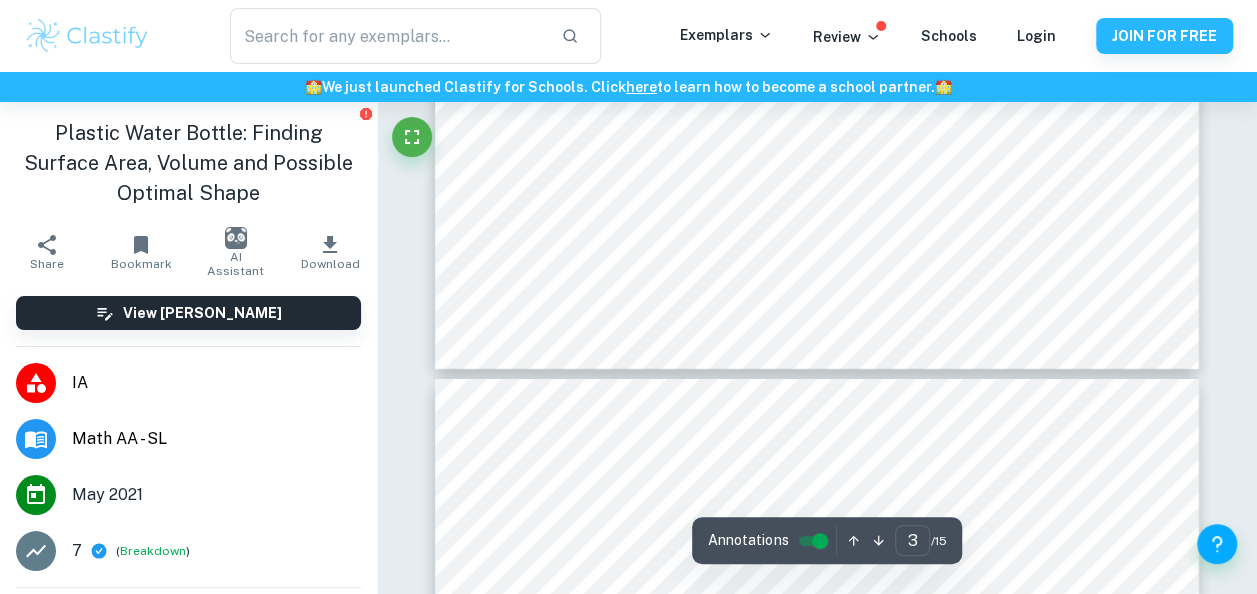 type on "2" 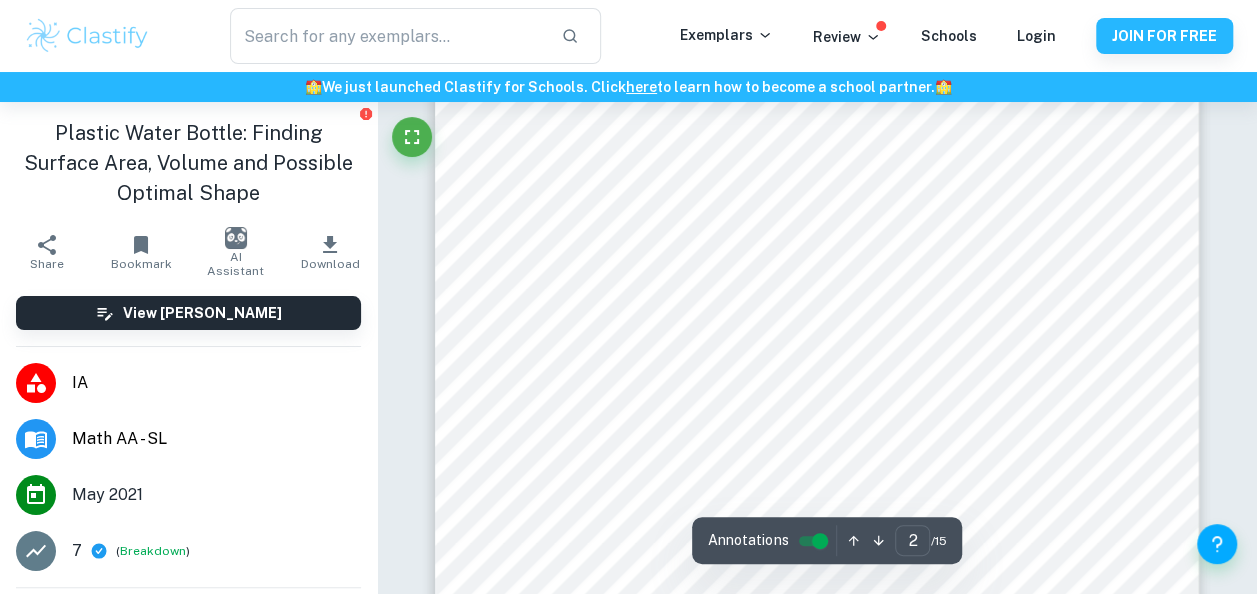 scroll, scrollTop: 1306, scrollLeft: 0, axis: vertical 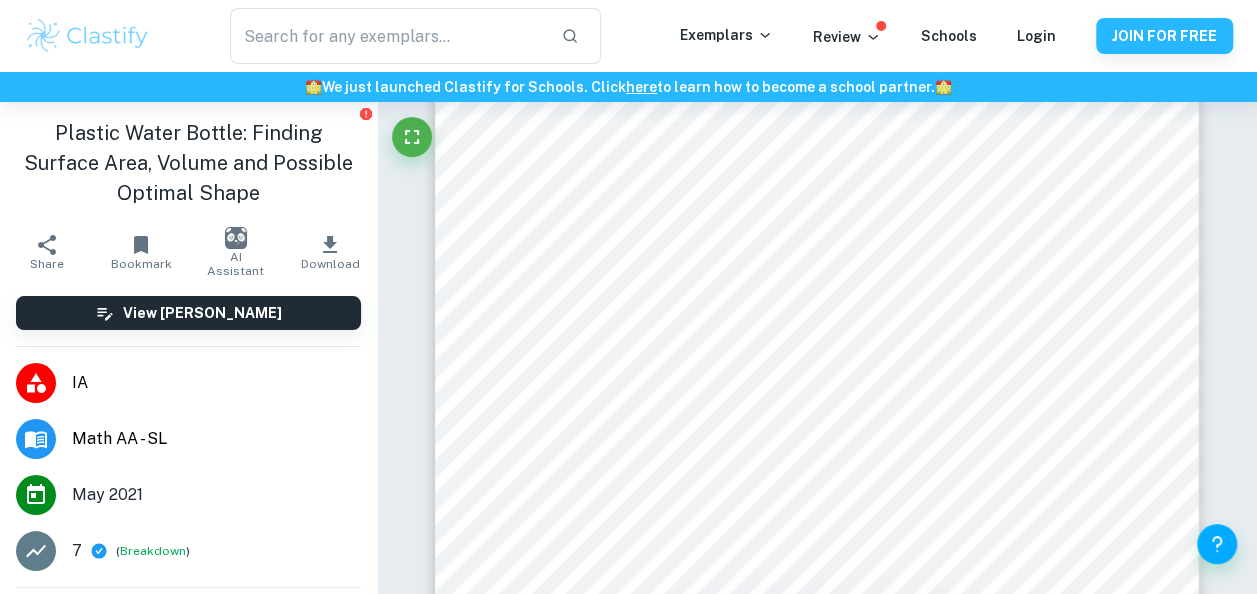 type on "internal" 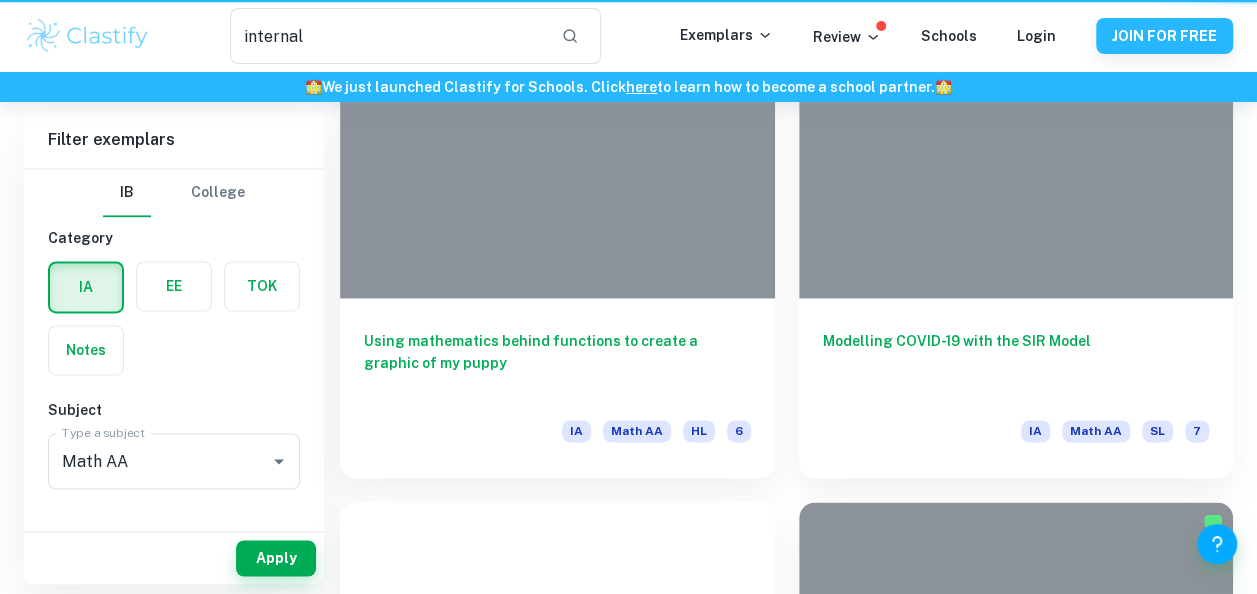 scroll, scrollTop: 274, scrollLeft: 0, axis: vertical 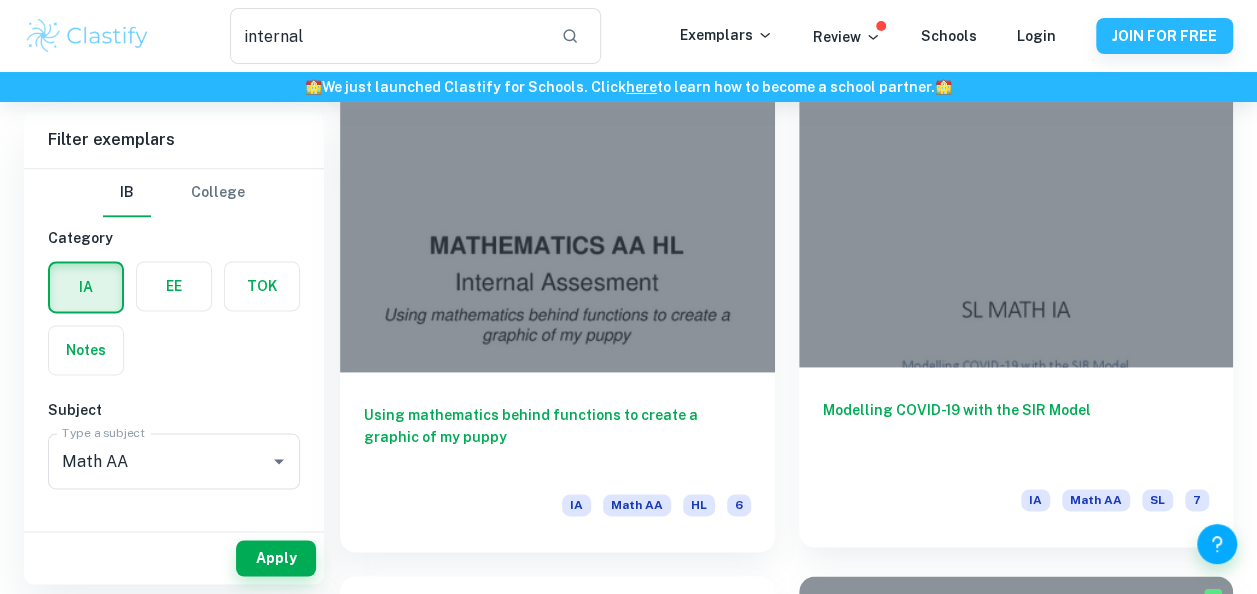 click on "Modelling COVID-19 with the SIR Model" at bounding box center [1016, 432] 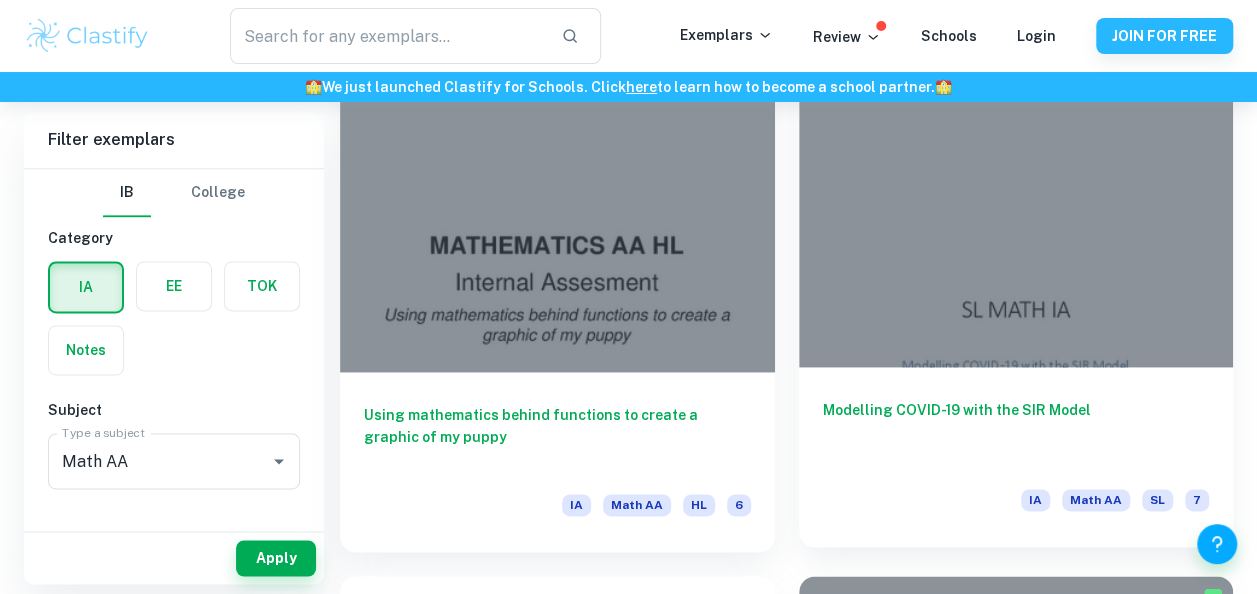 scroll, scrollTop: 0, scrollLeft: 0, axis: both 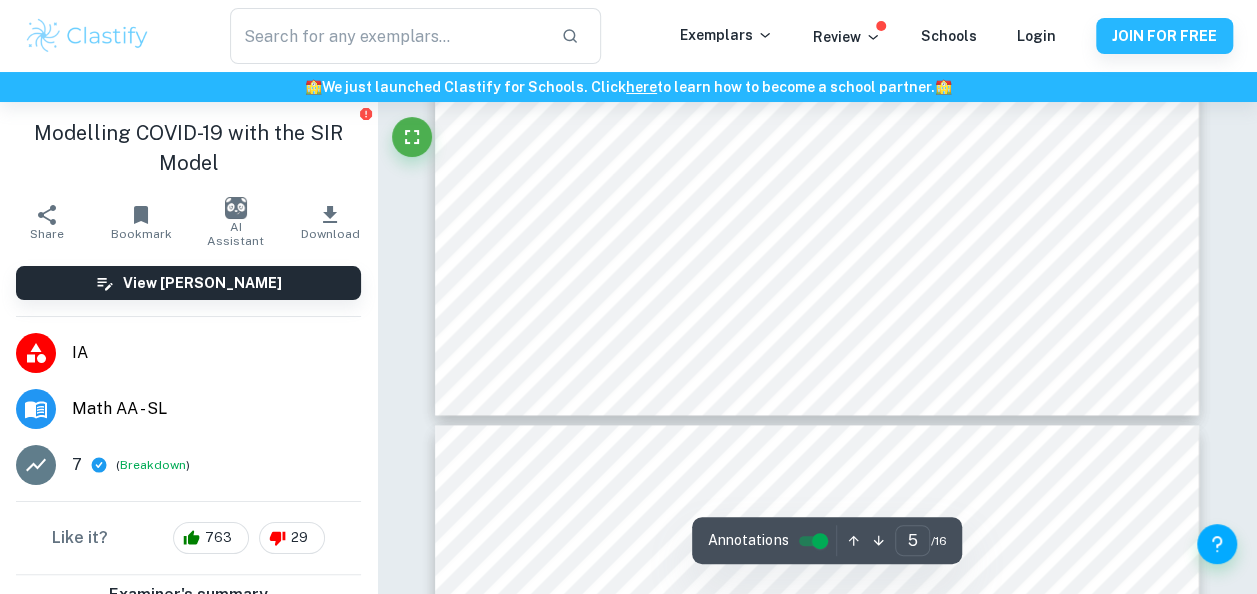 type on "6" 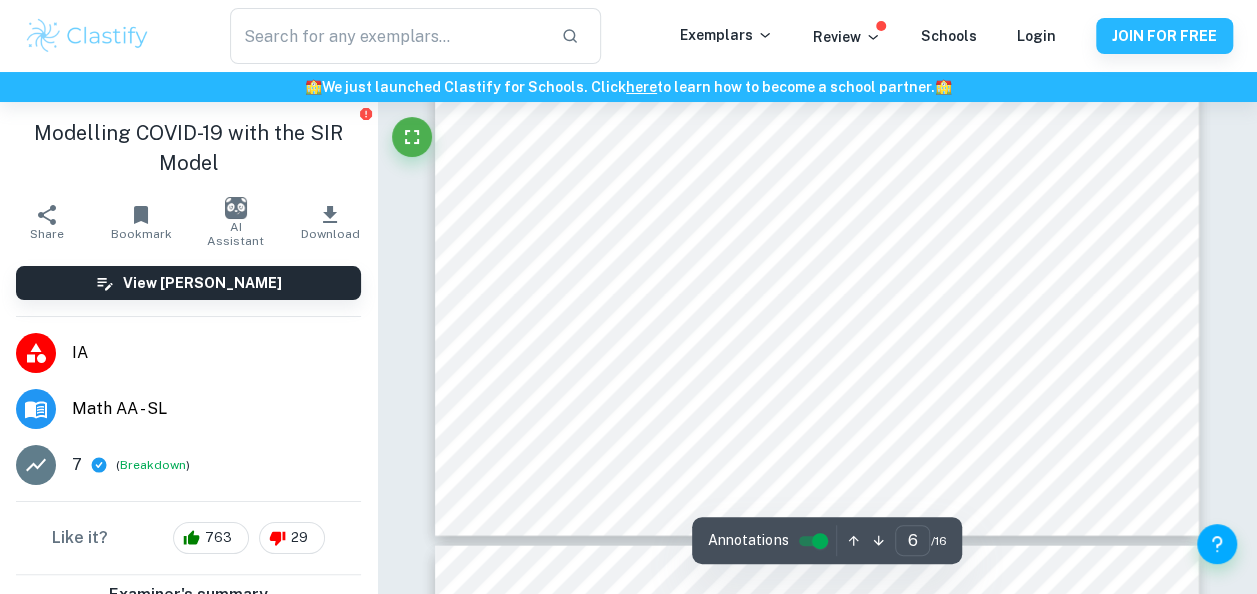 scroll, scrollTop: 5826, scrollLeft: 0, axis: vertical 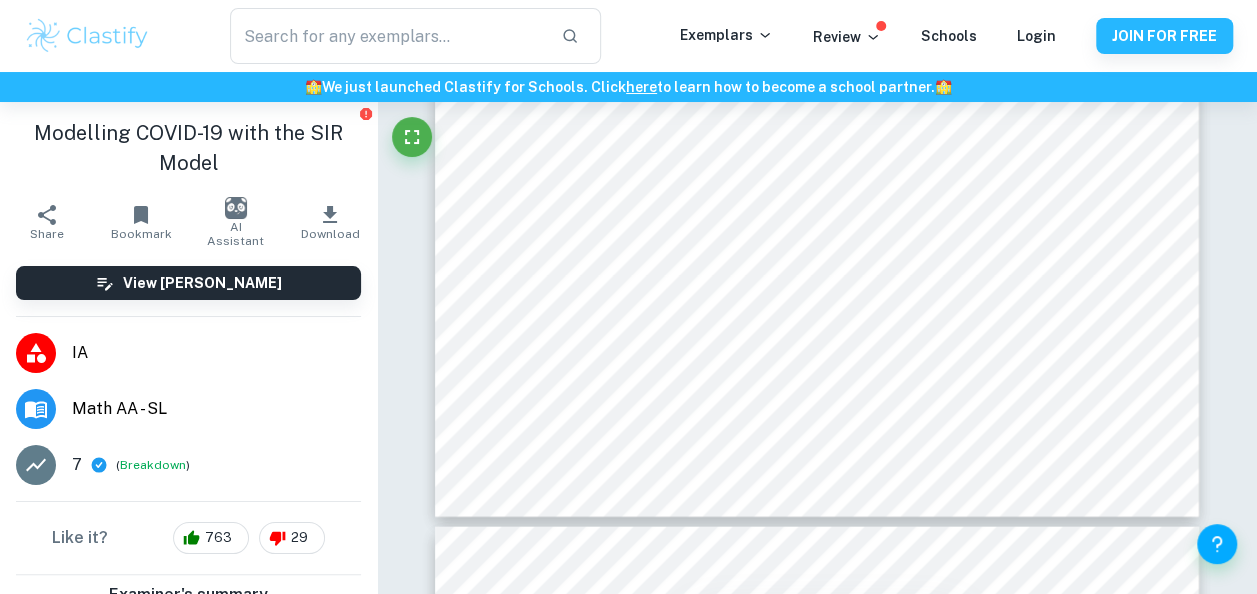 type on "internal" 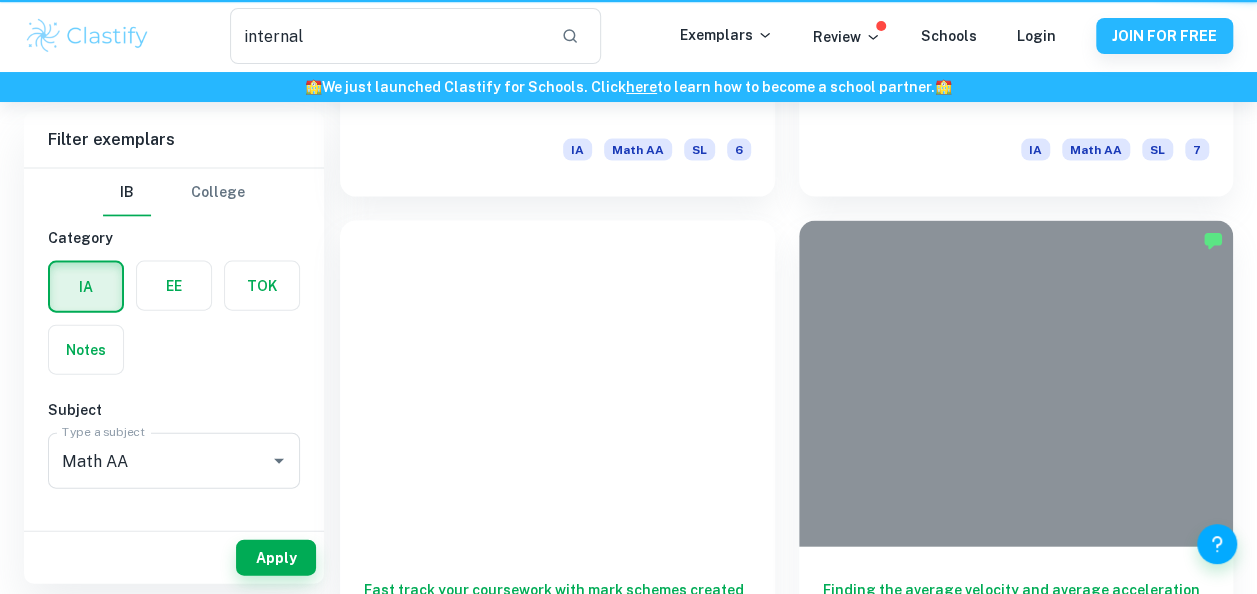 scroll, scrollTop: 1232, scrollLeft: 0, axis: vertical 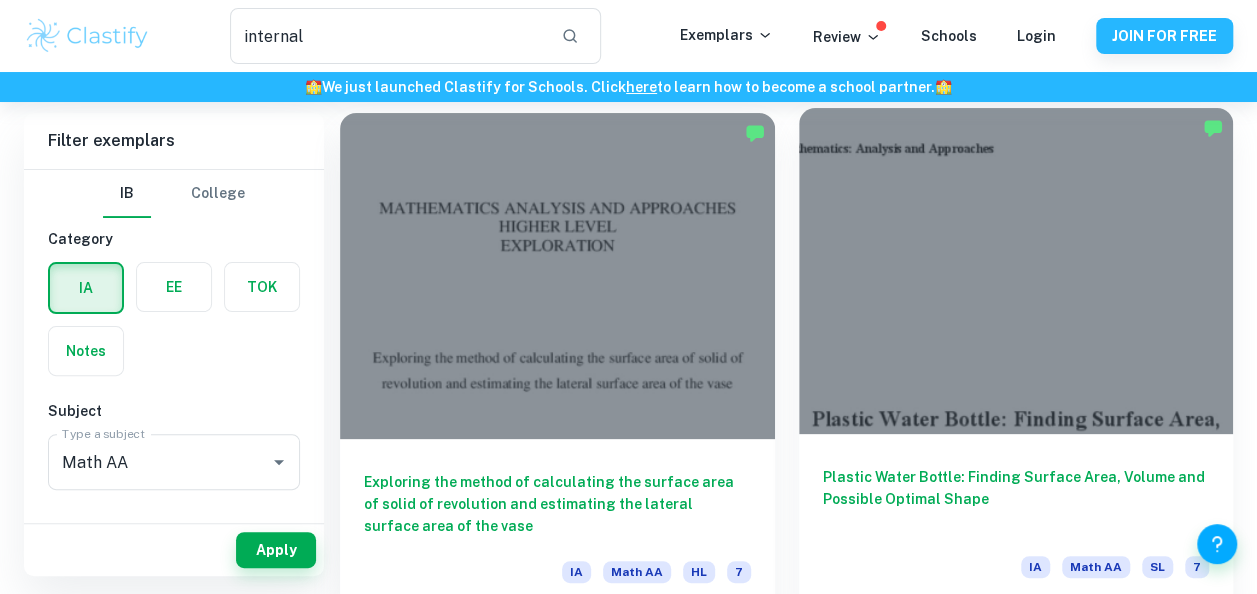 click at bounding box center (1016, 271) 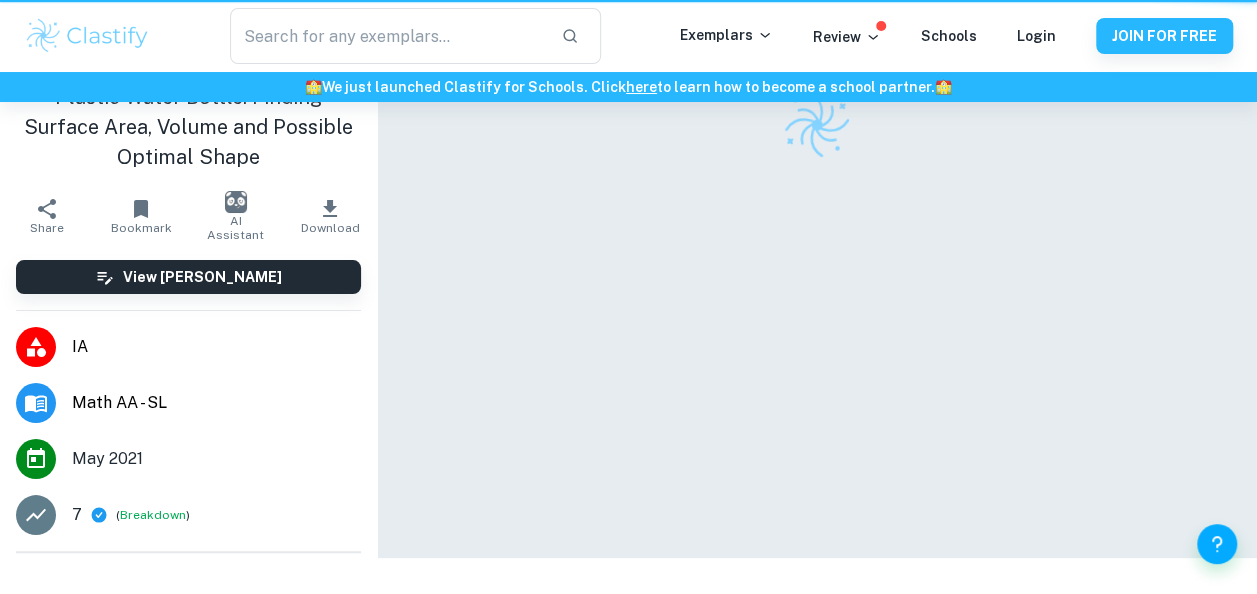 scroll, scrollTop: 0, scrollLeft: 0, axis: both 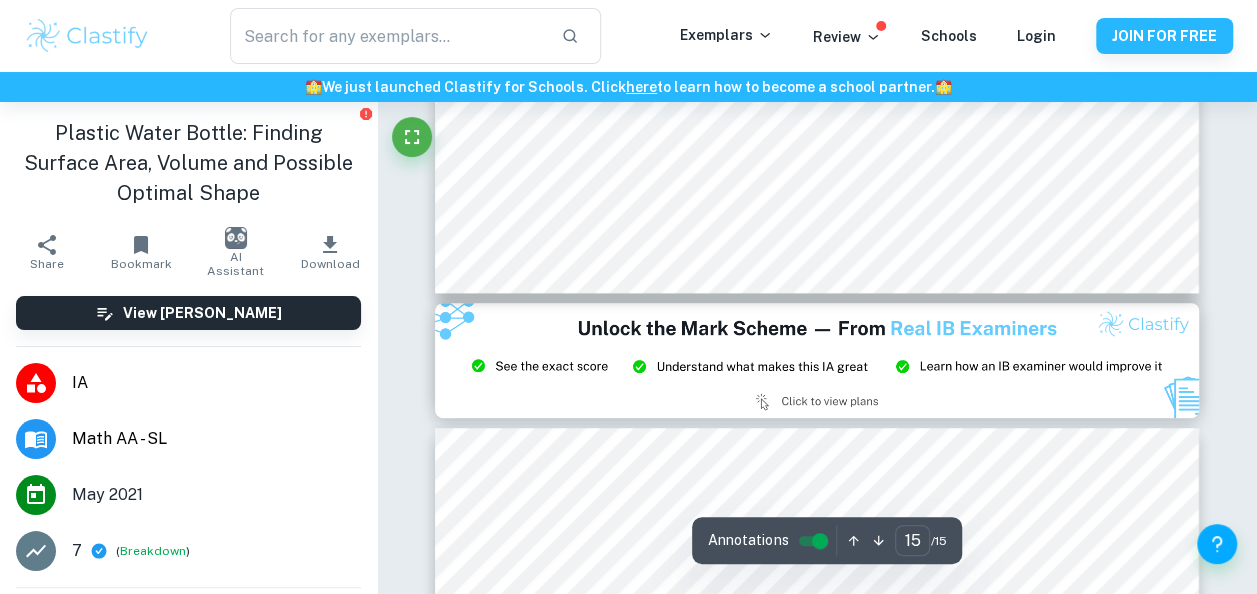 type on "14" 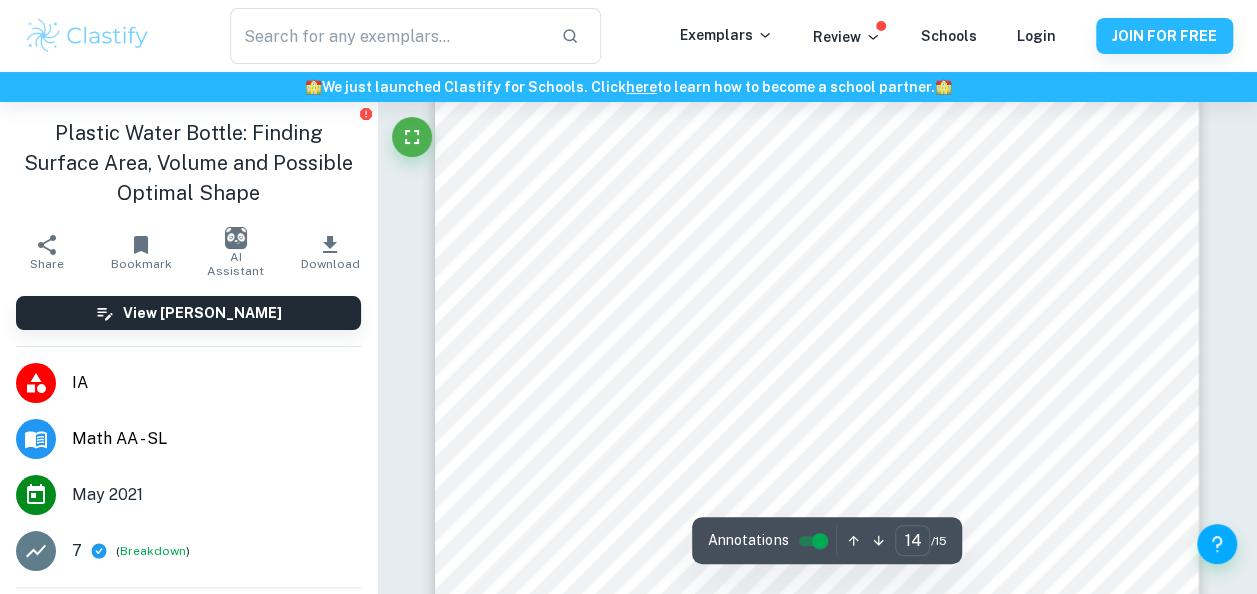 type on "internal" 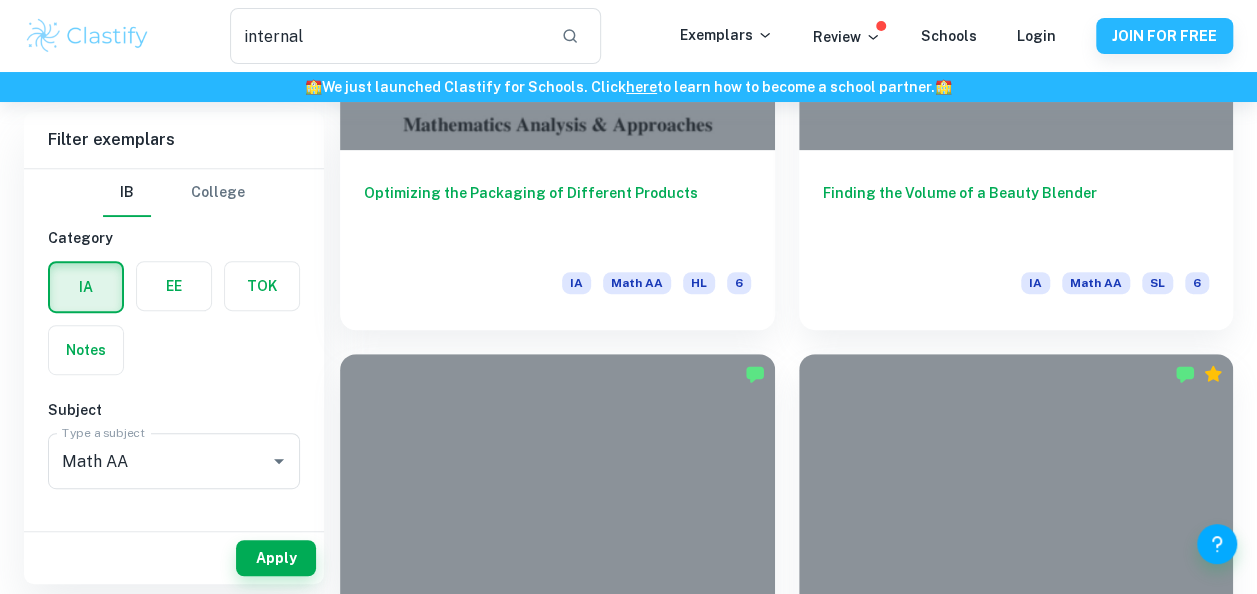scroll, scrollTop: 4086, scrollLeft: 0, axis: vertical 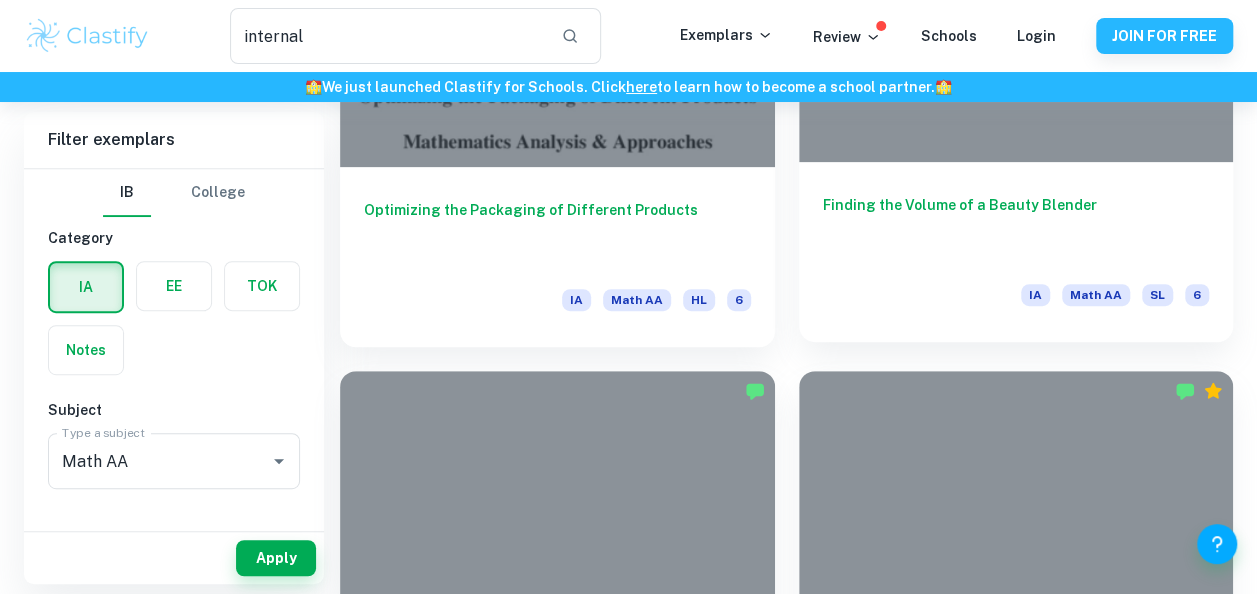 click on "Finding the Volume of a Beauty Blender" at bounding box center (1016, 227) 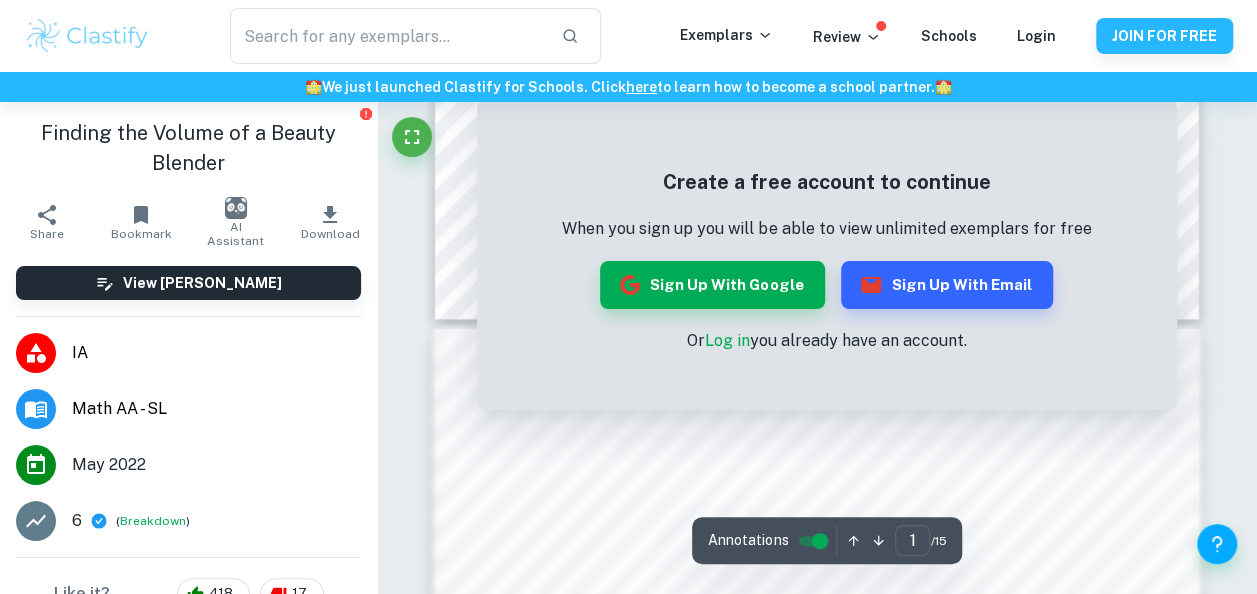 scroll, scrollTop: 848, scrollLeft: 0, axis: vertical 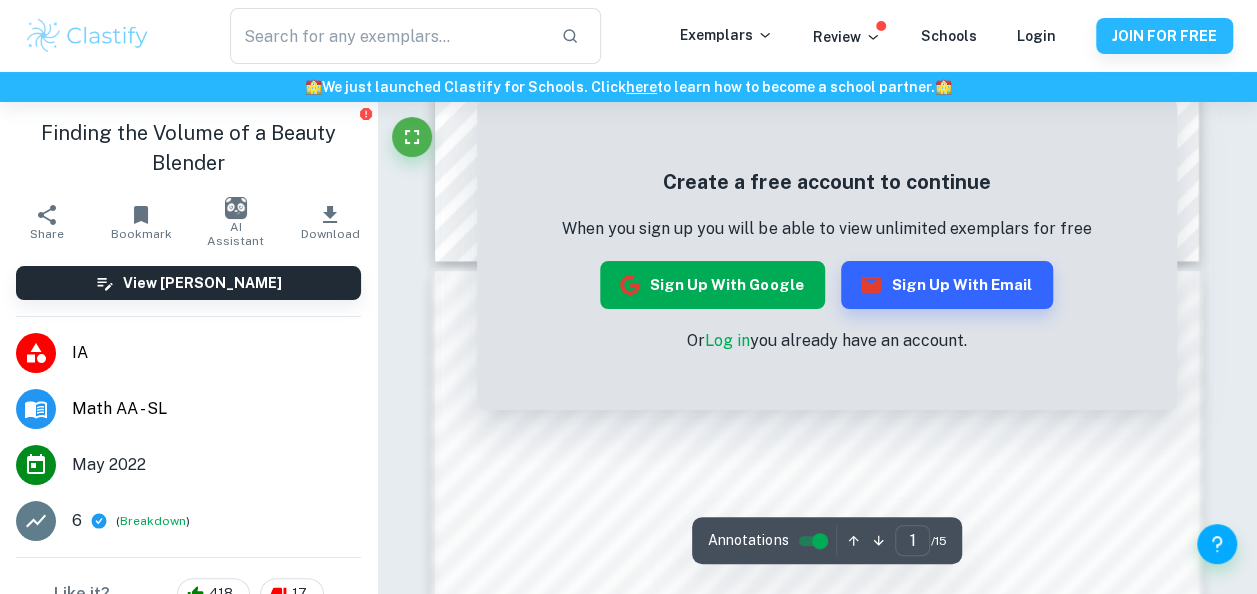 click on "Sign up with Google" at bounding box center [712, 285] 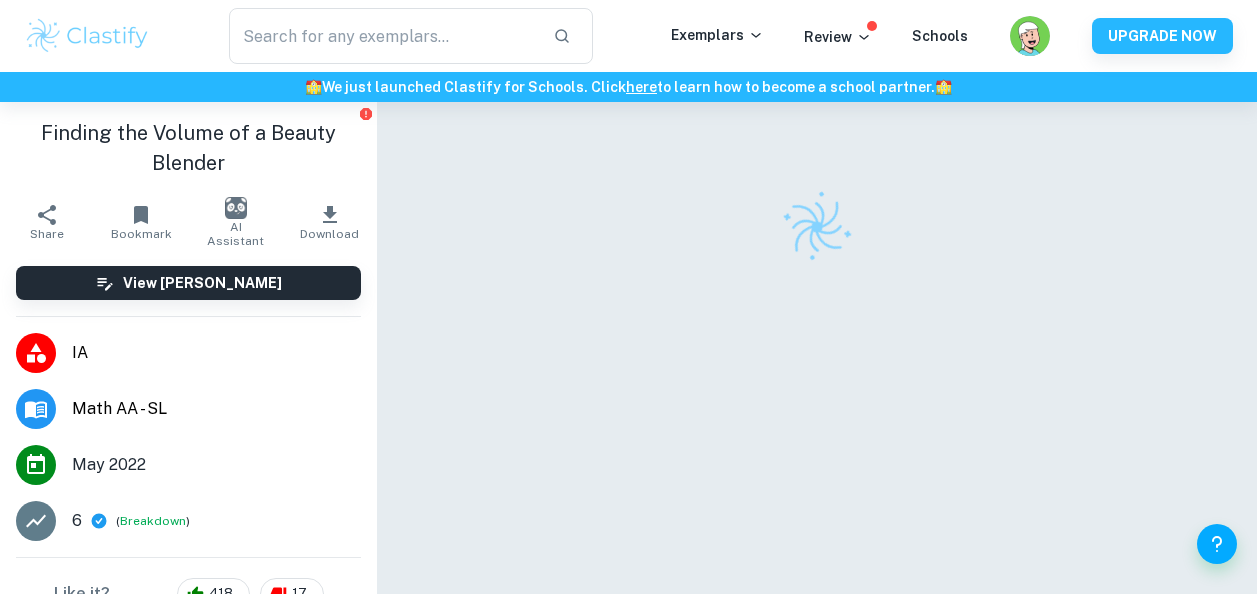 scroll, scrollTop: 0, scrollLeft: 0, axis: both 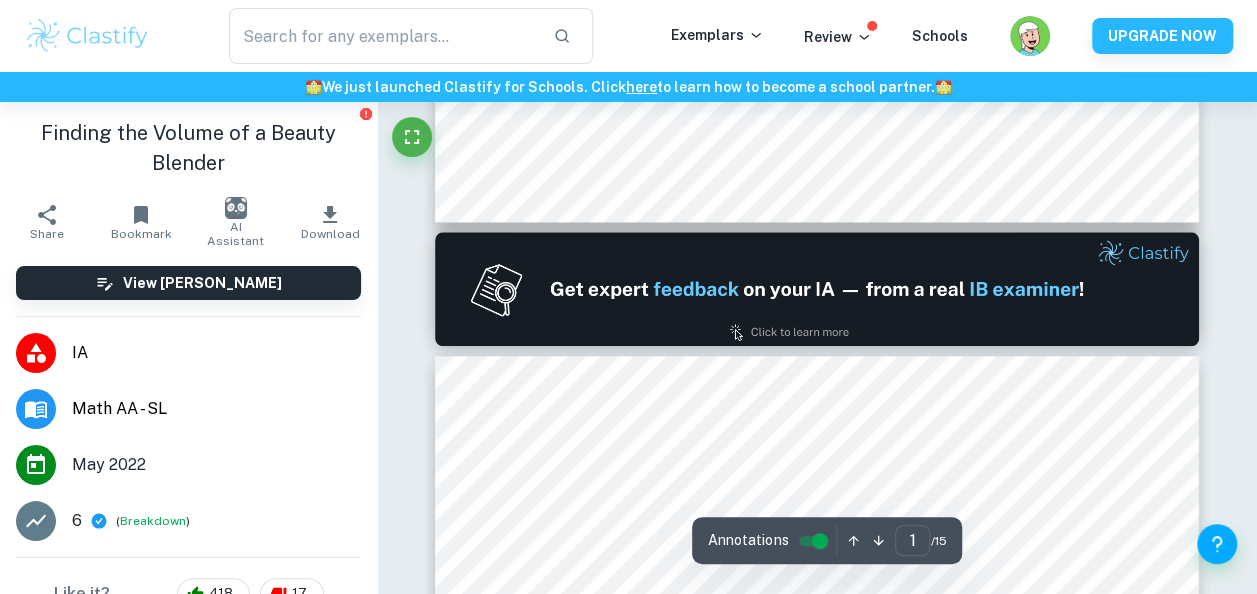 type on "2" 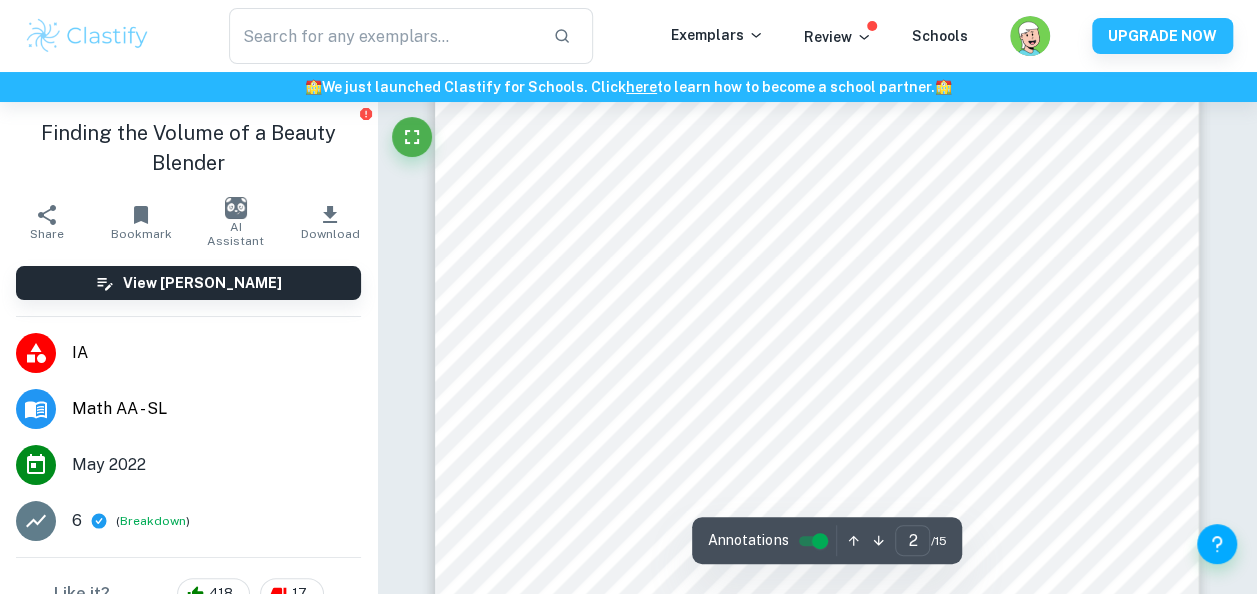 scroll, scrollTop: 1250, scrollLeft: 0, axis: vertical 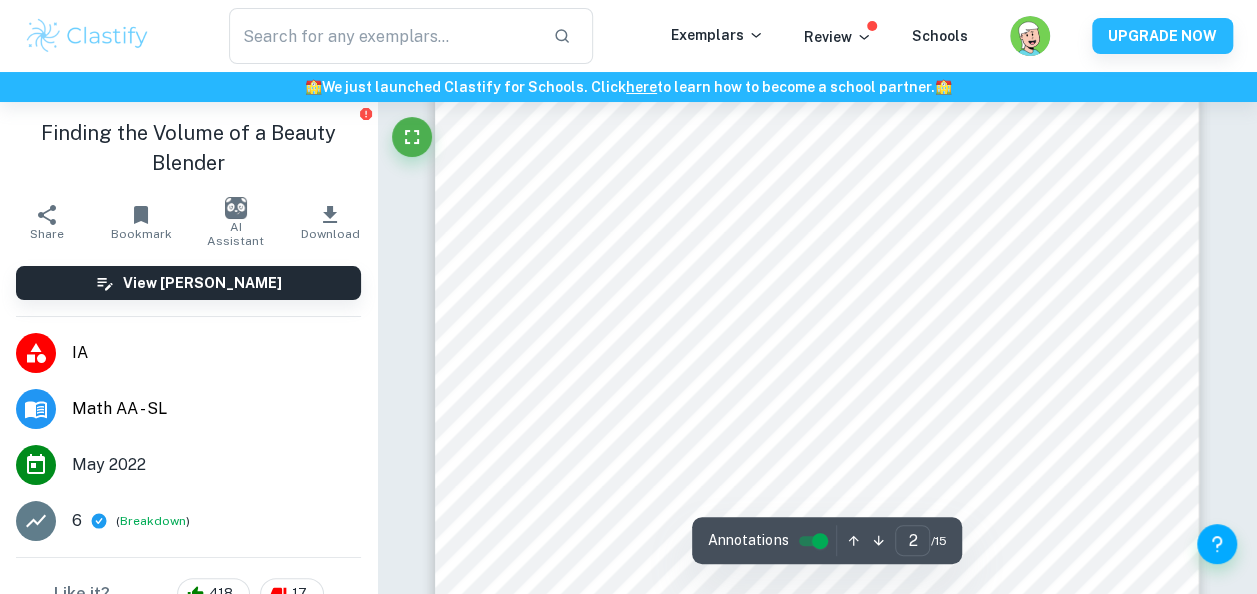 click at bounding box center [377, -1148] 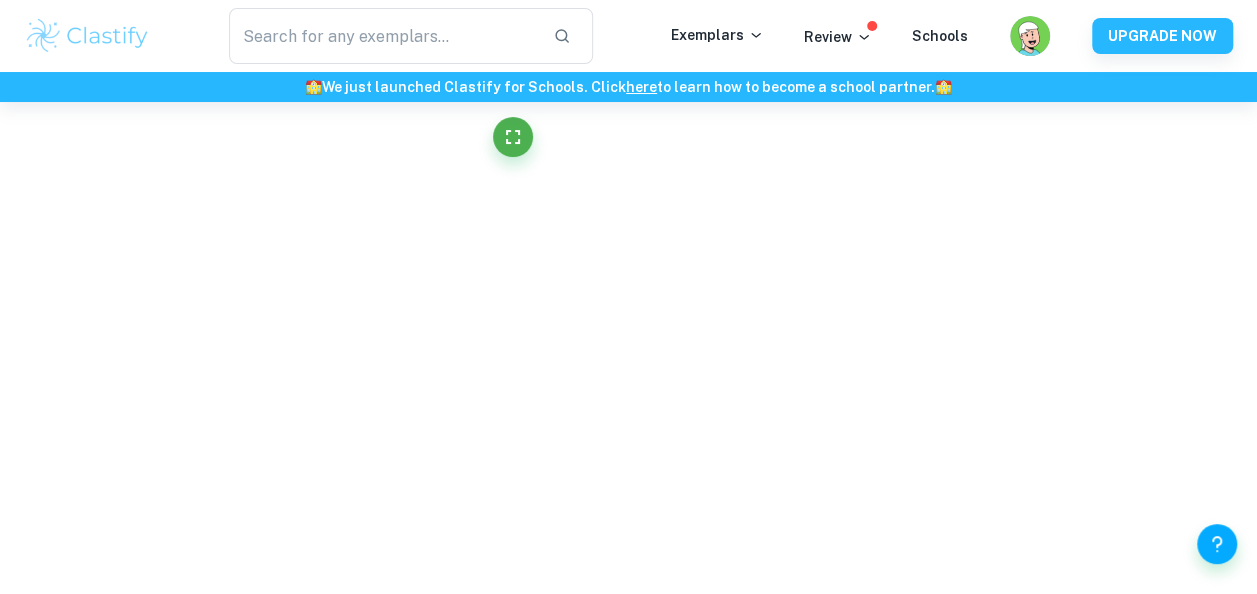 scroll, scrollTop: 56, scrollLeft: 0, axis: vertical 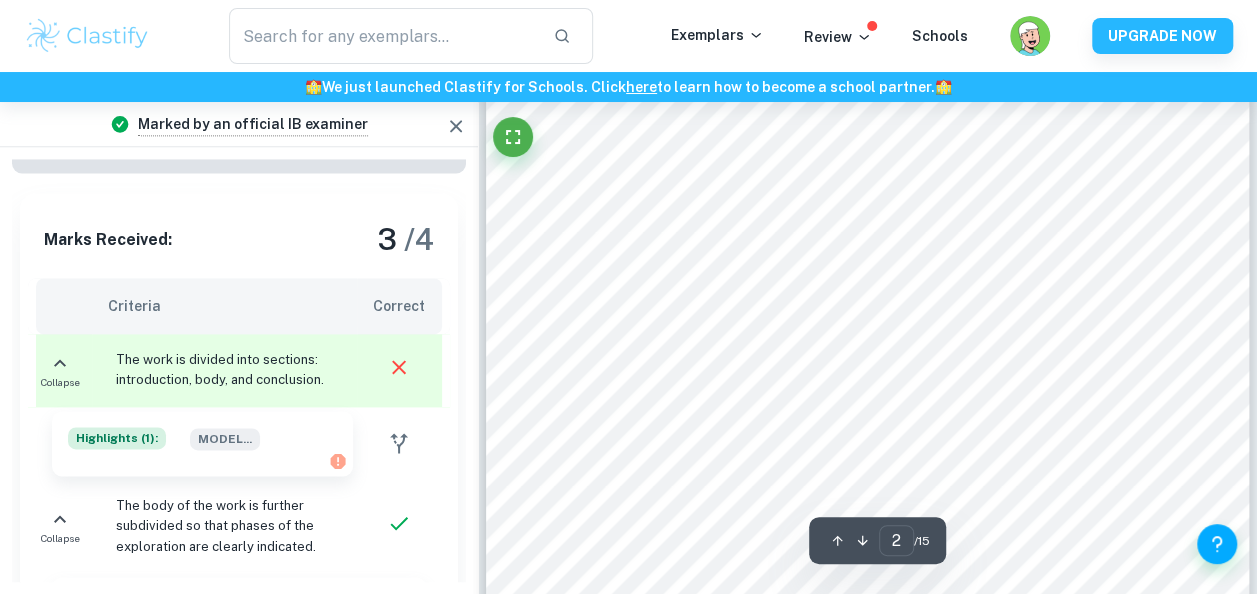 click at bounding box center (816, 316) 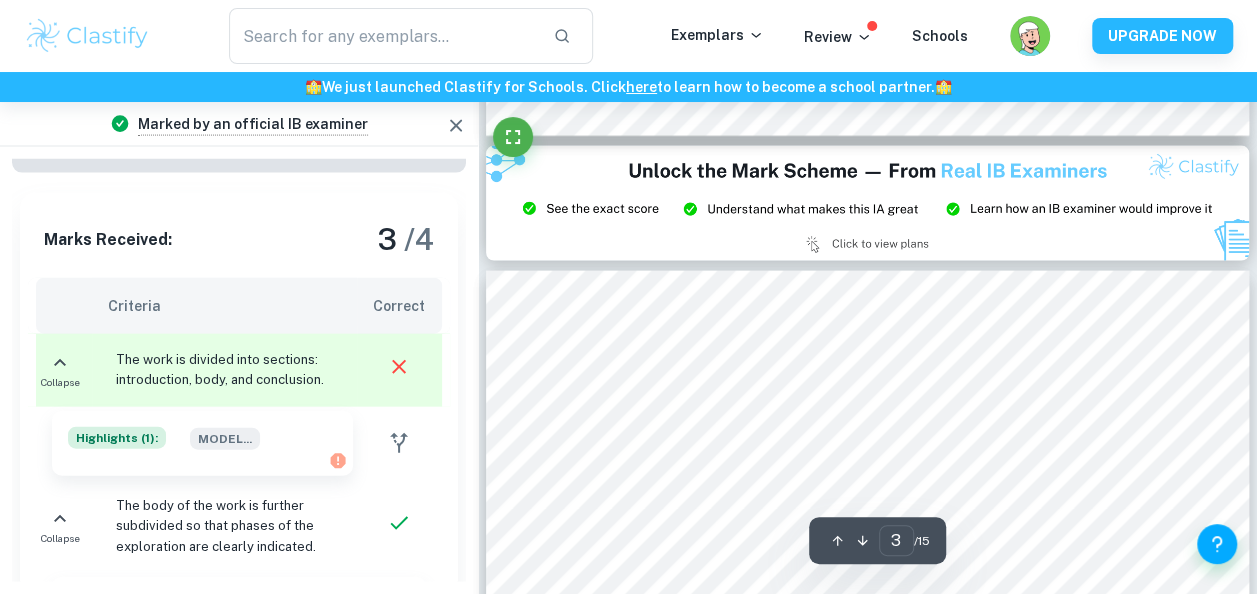 scroll, scrollTop: 2162, scrollLeft: 0, axis: vertical 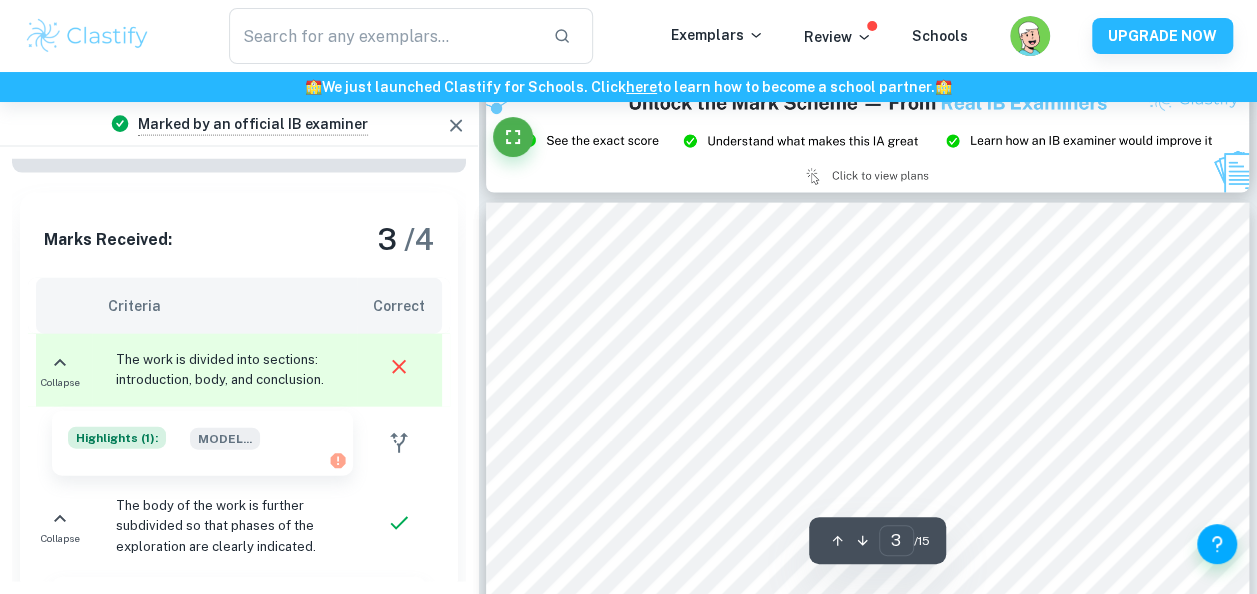 click at bounding box center (478, -2060) 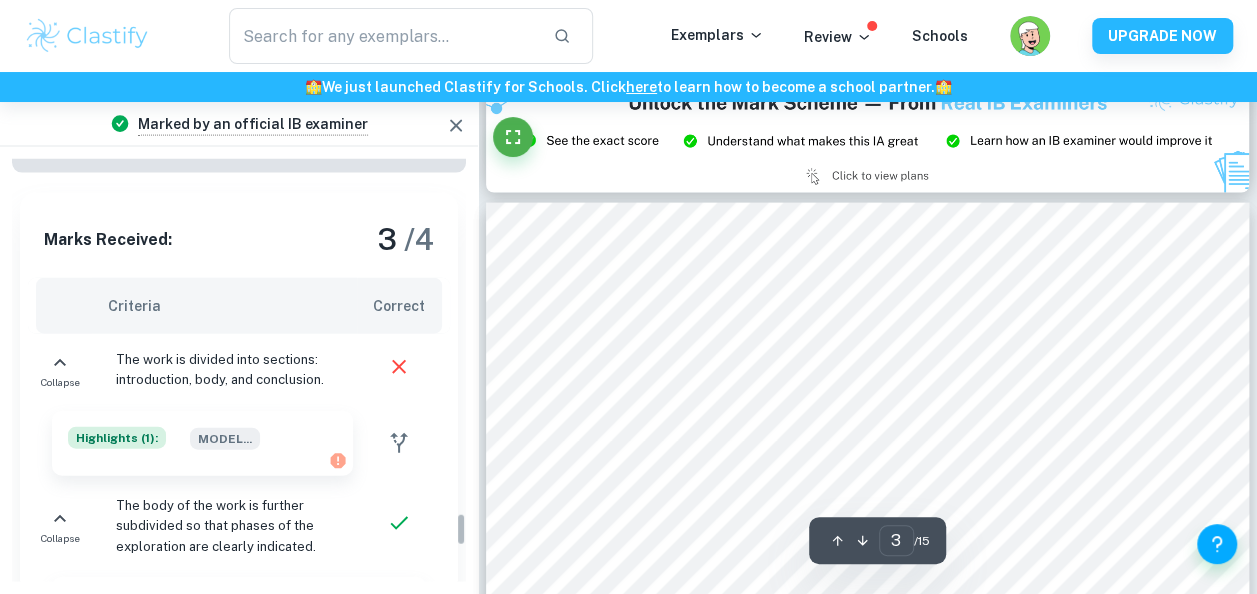 scroll, scrollTop: 4460, scrollLeft: 0, axis: vertical 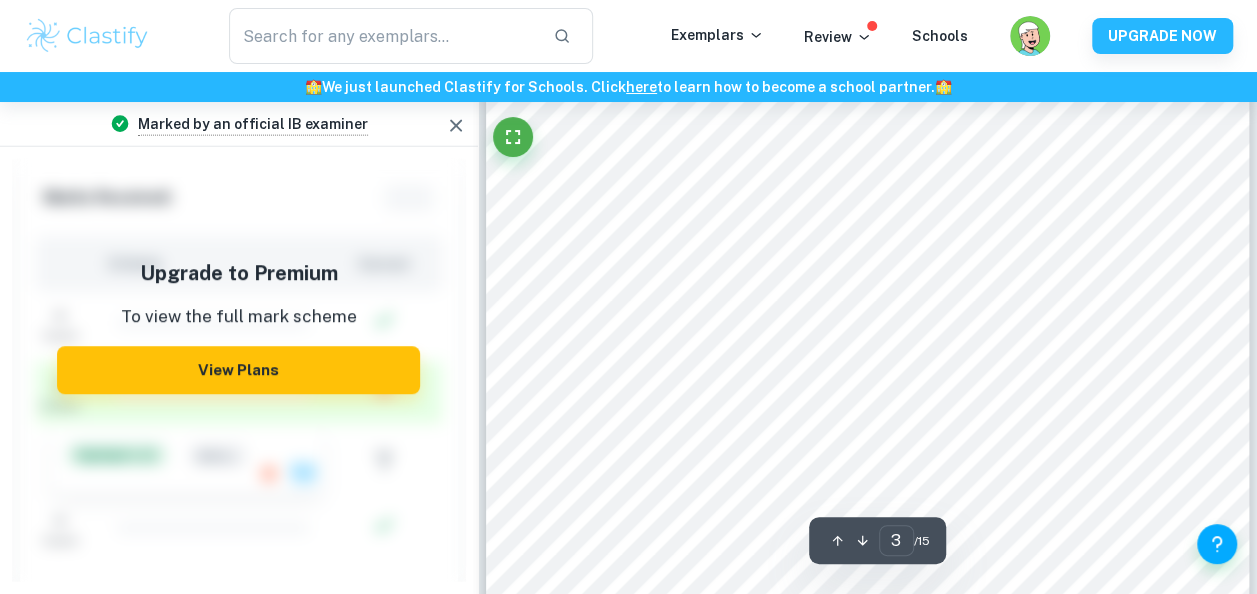 click at bounding box center (478, -2200) 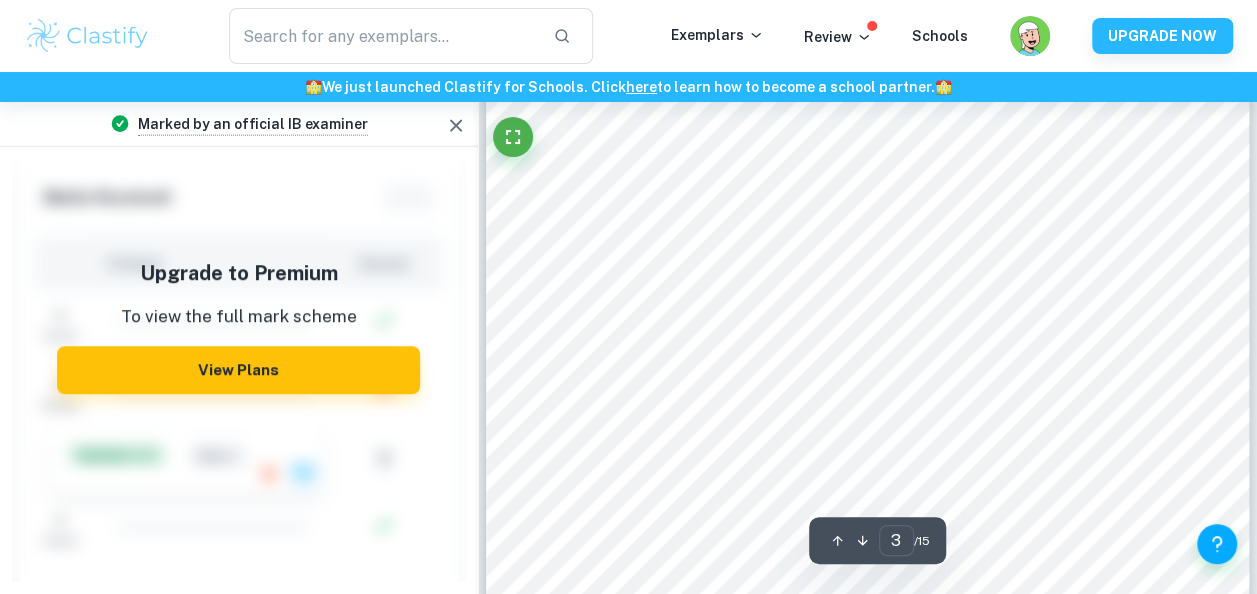 scroll, scrollTop: 806, scrollLeft: 0, axis: vertical 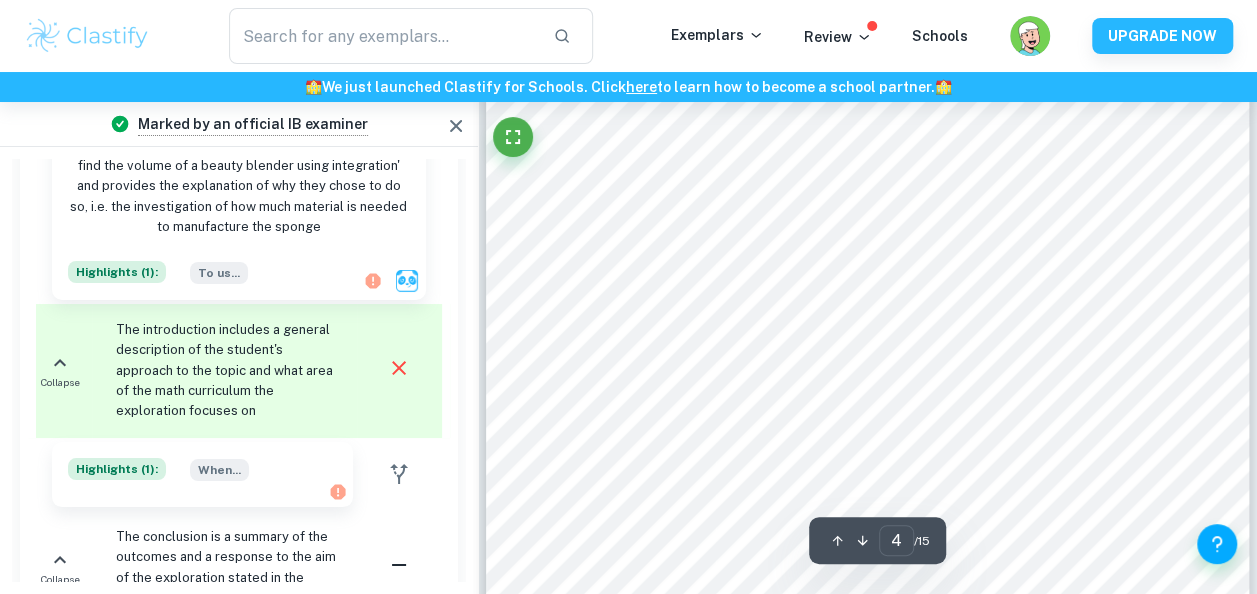 click at bounding box center [478, -3511] 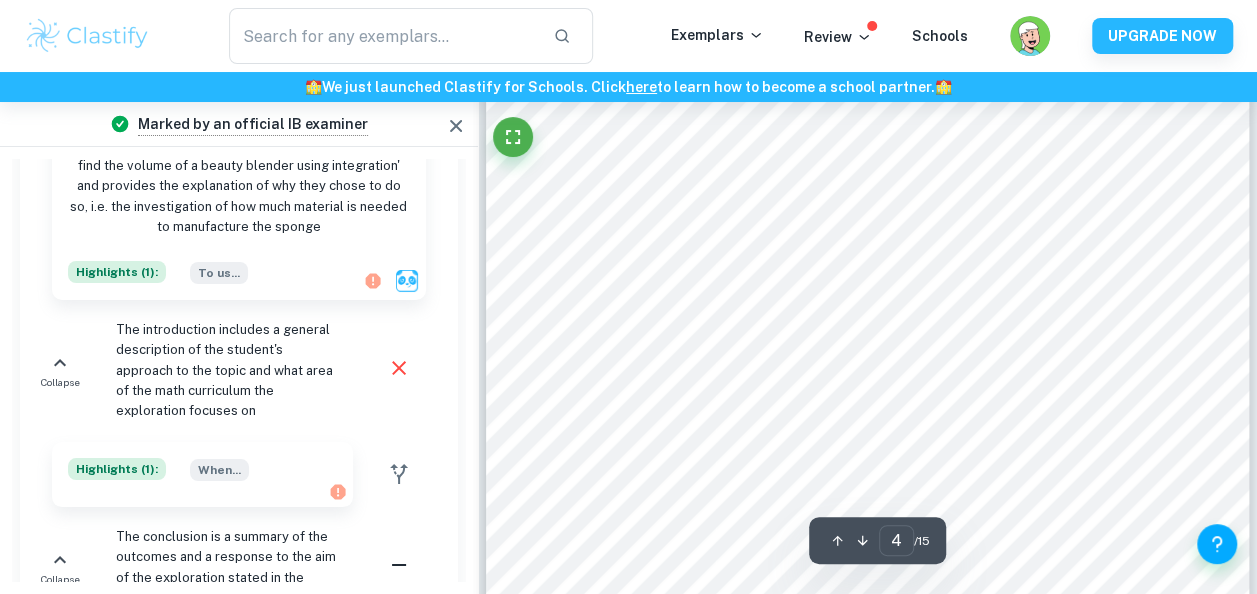scroll, scrollTop: 4729, scrollLeft: 0, axis: vertical 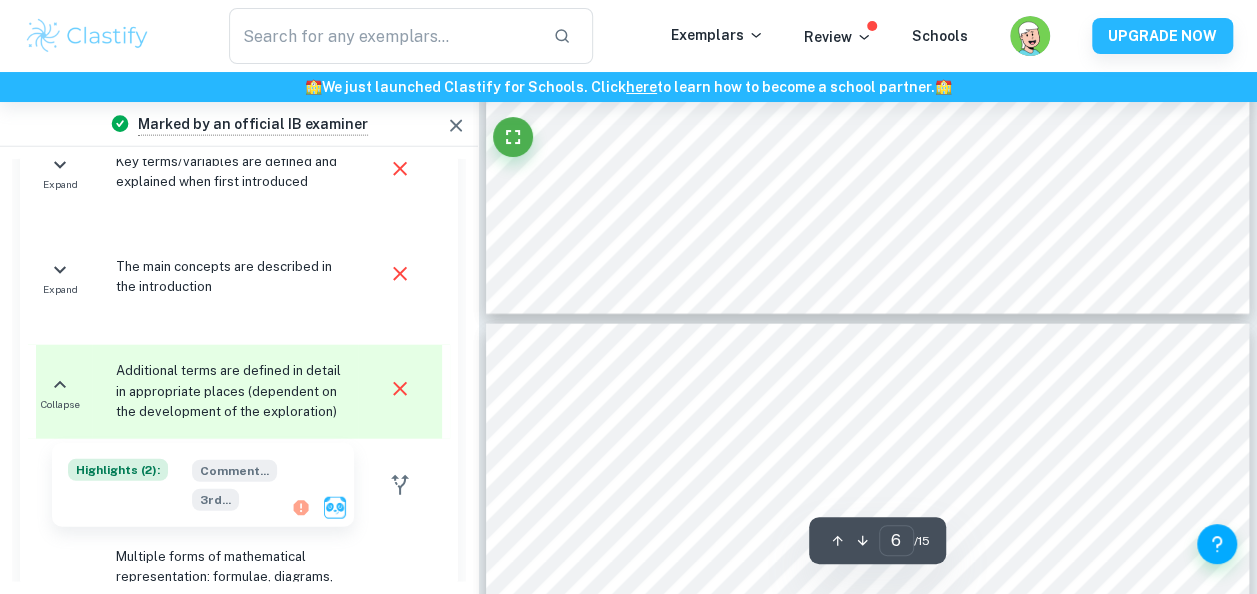 click at bounding box center (478, -5927) 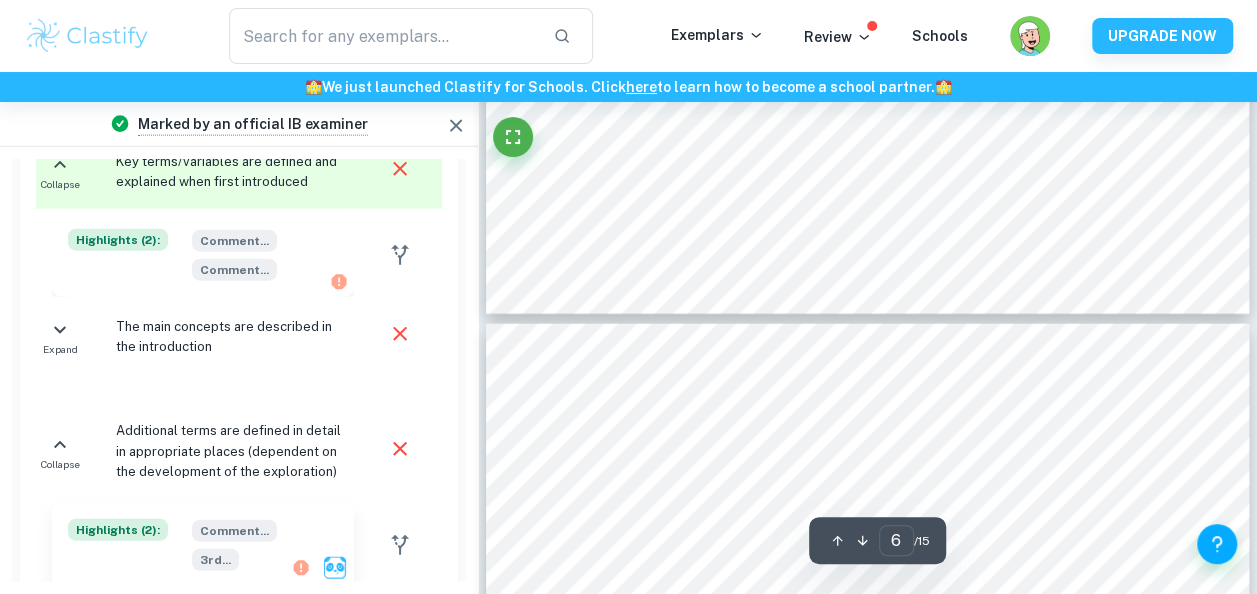 scroll, scrollTop: 4510, scrollLeft: 0, axis: vertical 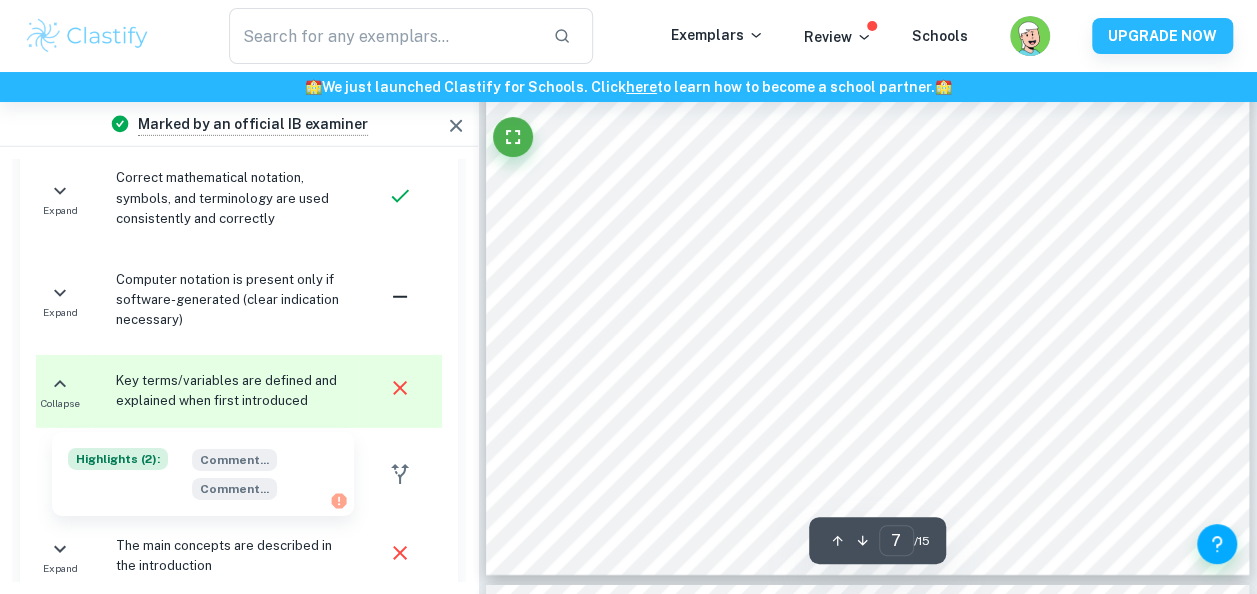 click at bounding box center [478, -6663] 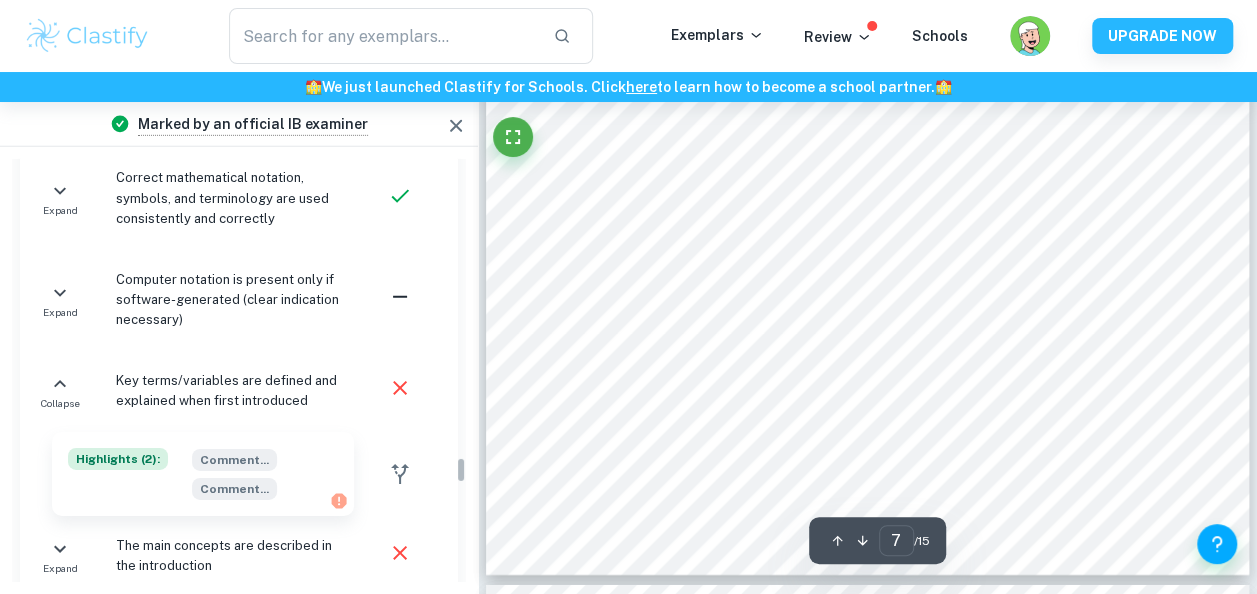 scroll, scrollTop: 4790, scrollLeft: 0, axis: vertical 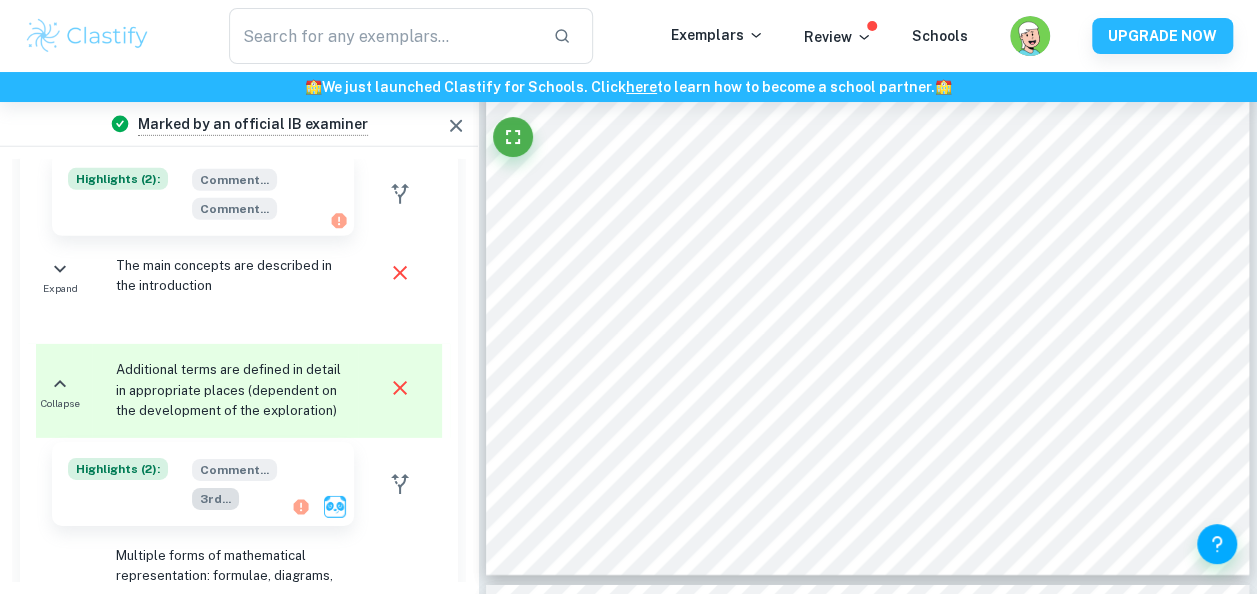 click on "3rd  ..." at bounding box center [215, 499] 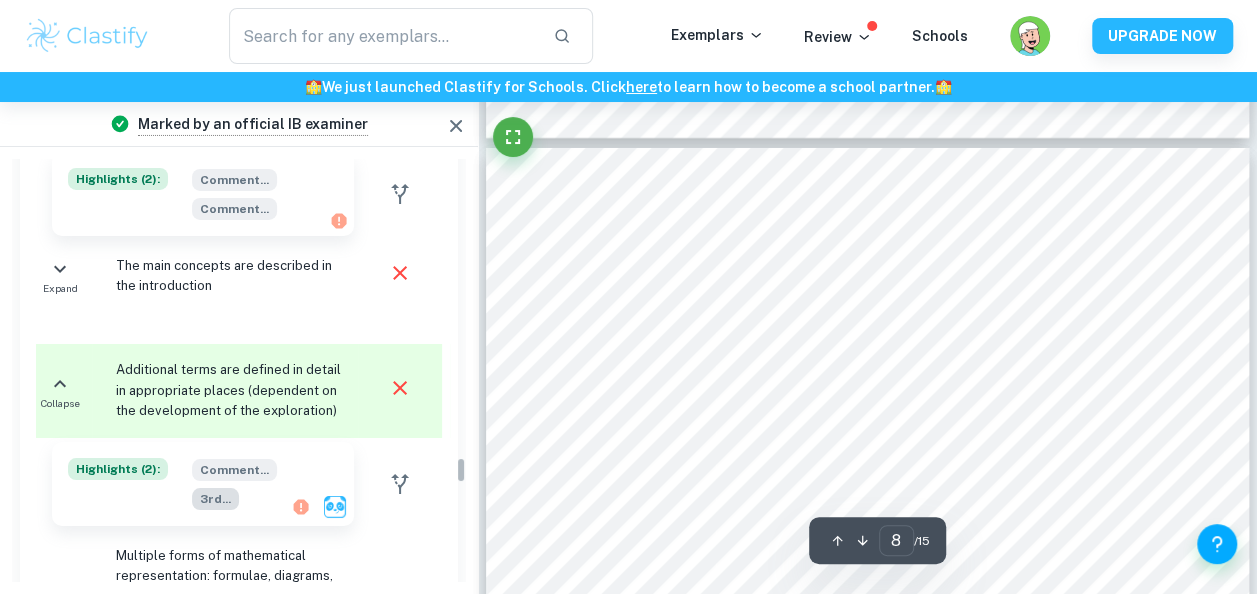 scroll, scrollTop: 7227, scrollLeft: 0, axis: vertical 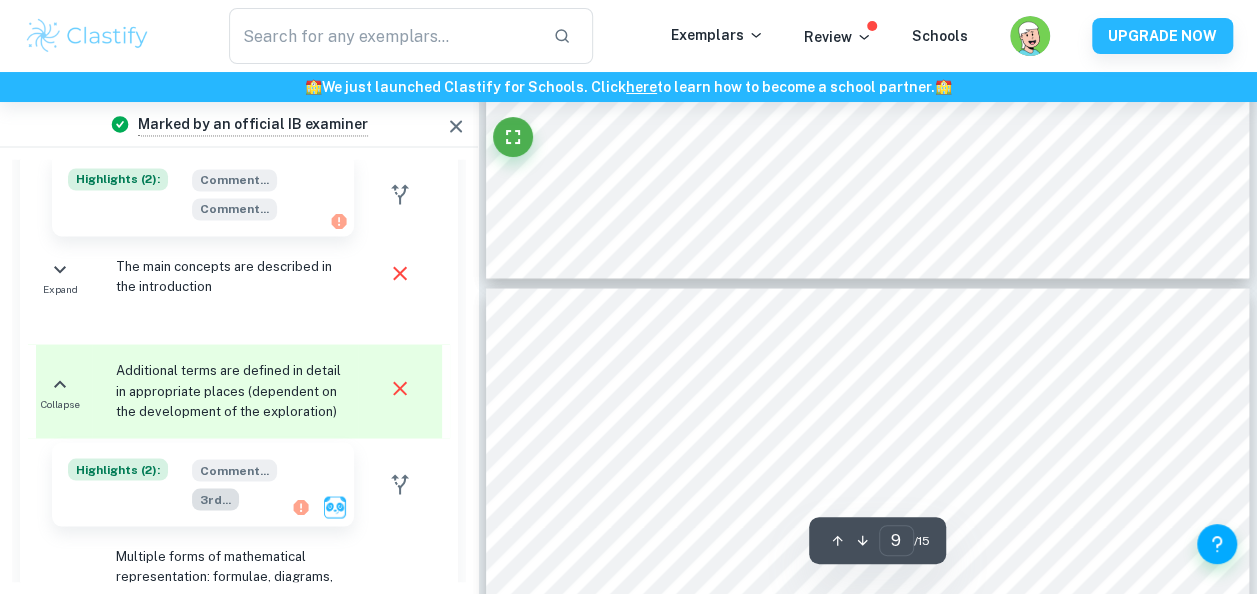 type on "10" 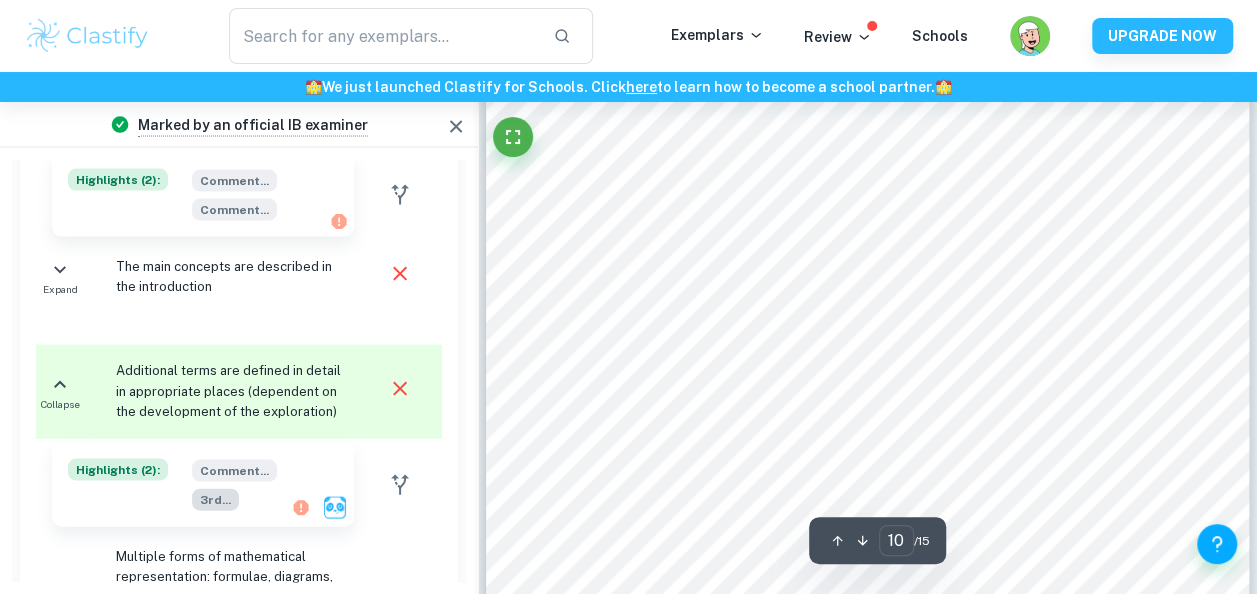 scroll, scrollTop: 9412, scrollLeft: 0, axis: vertical 